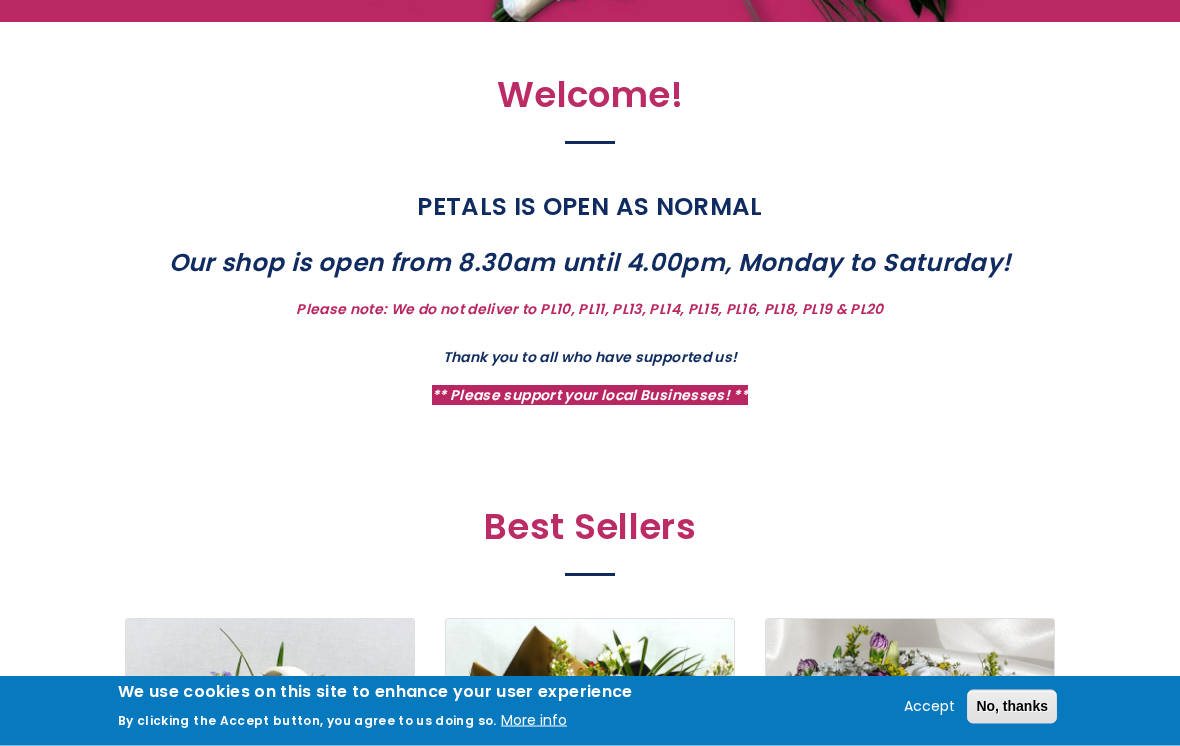 scroll, scrollTop: 606, scrollLeft: 0, axis: vertical 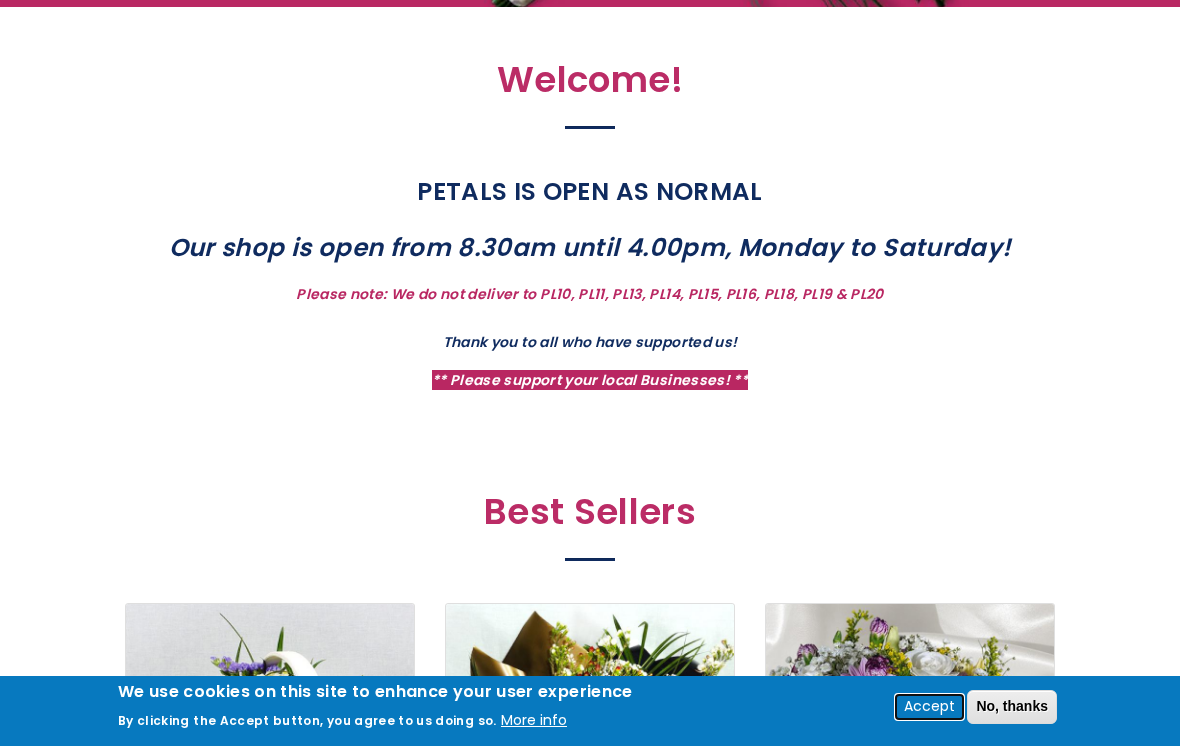 click on "Accept" at bounding box center (929, 707) 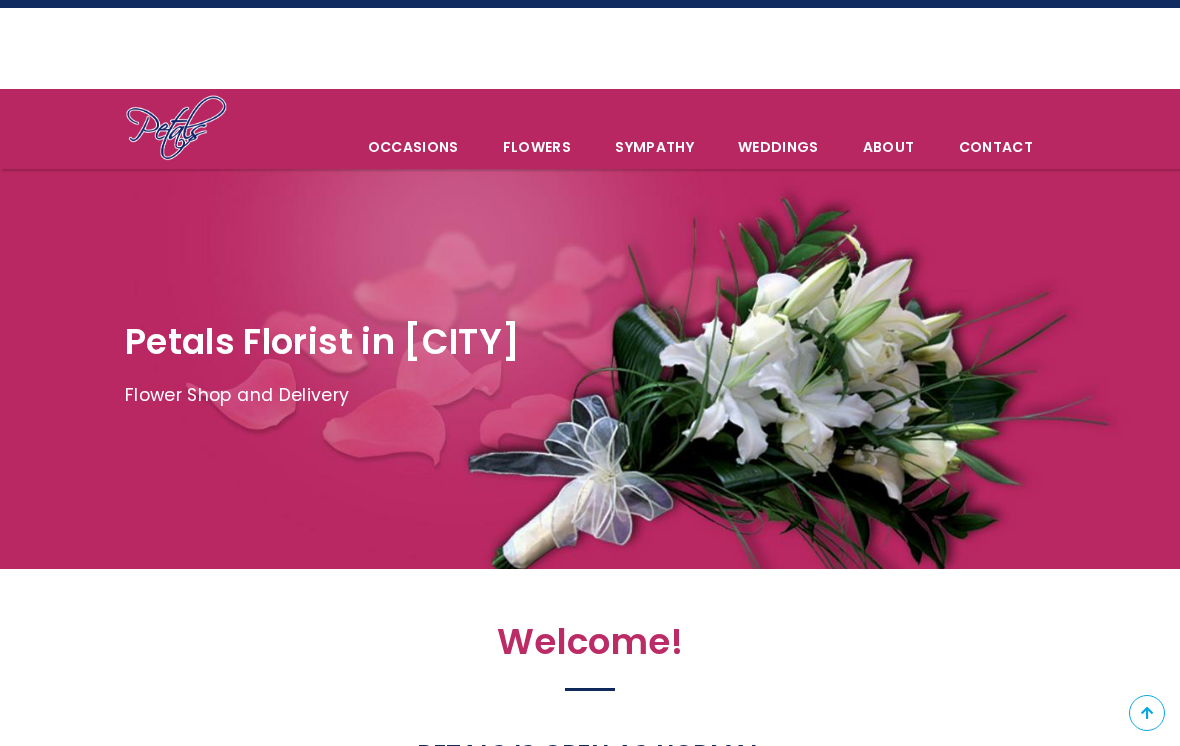 scroll, scrollTop: 0, scrollLeft: 0, axis: both 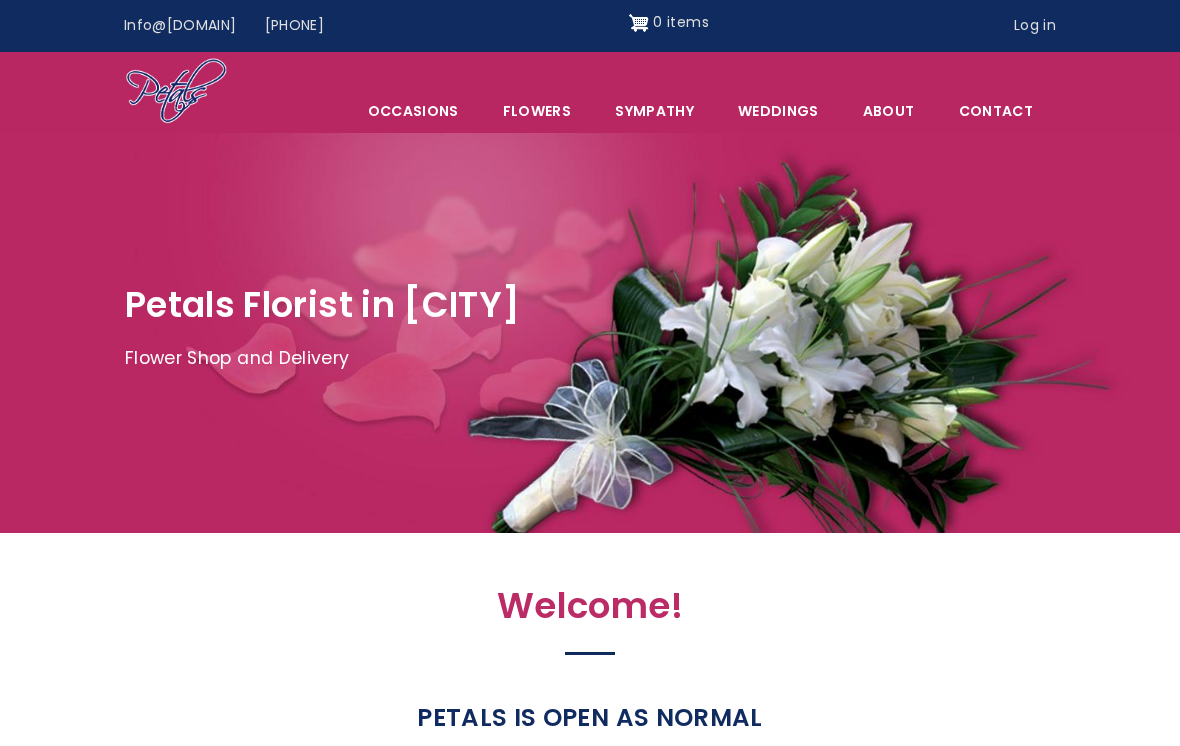 click on "Occasions" at bounding box center (413, 111) 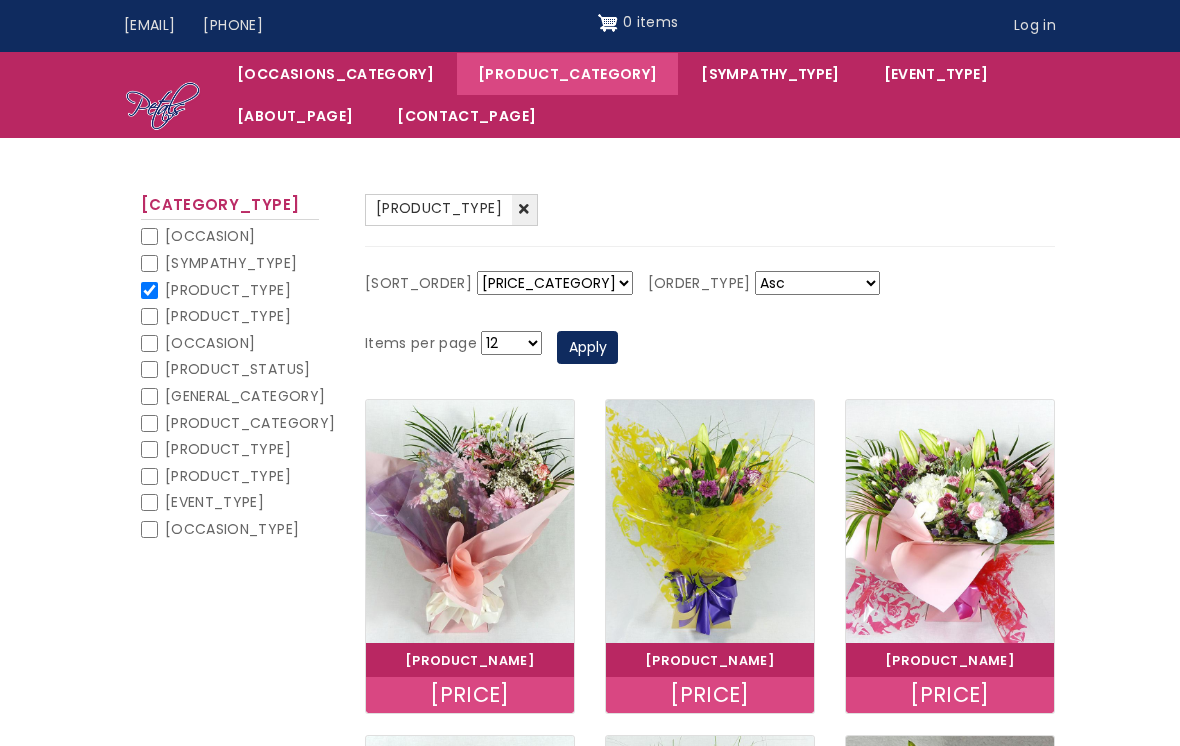 scroll, scrollTop: 0, scrollLeft: 0, axis: both 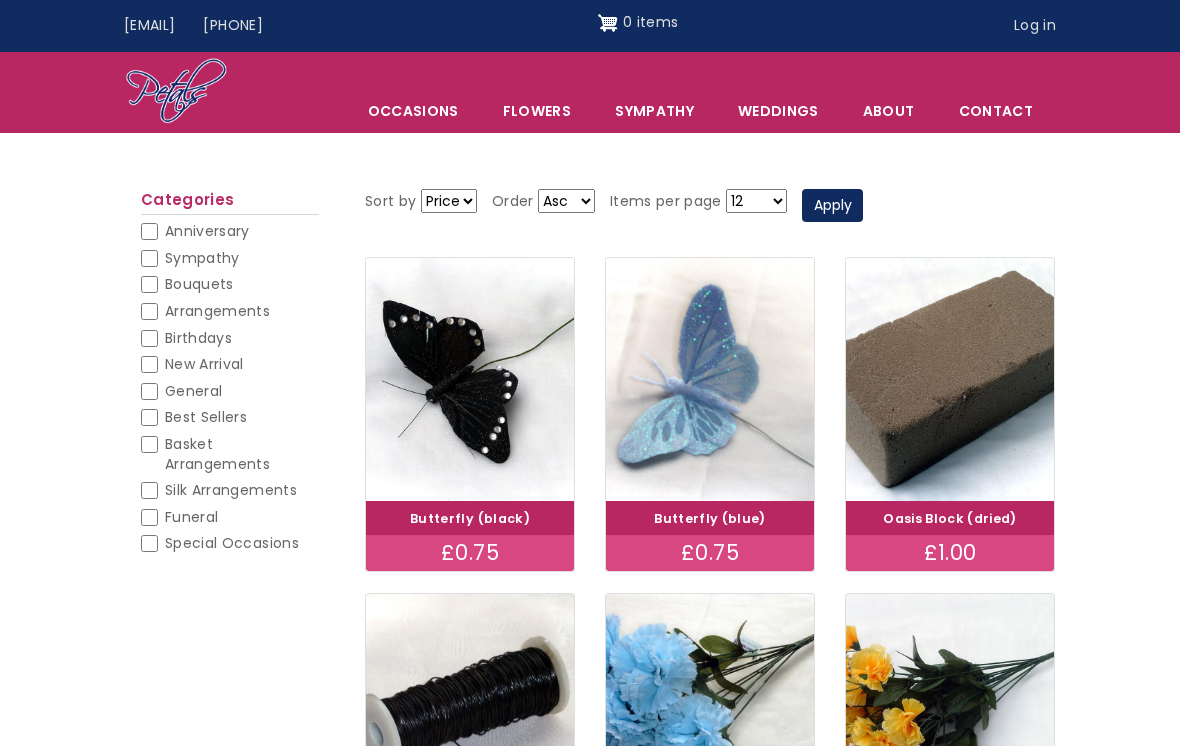 click on "Funeral" at bounding box center (149, 517) 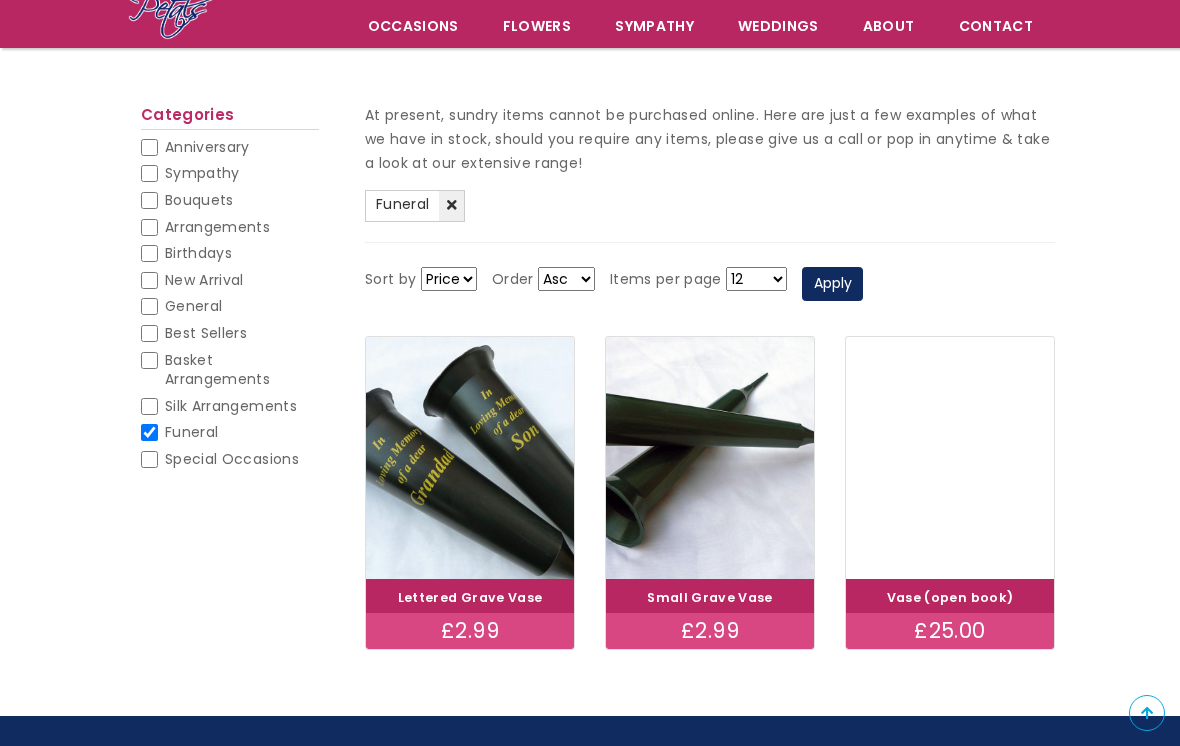 scroll, scrollTop: 161, scrollLeft: 0, axis: vertical 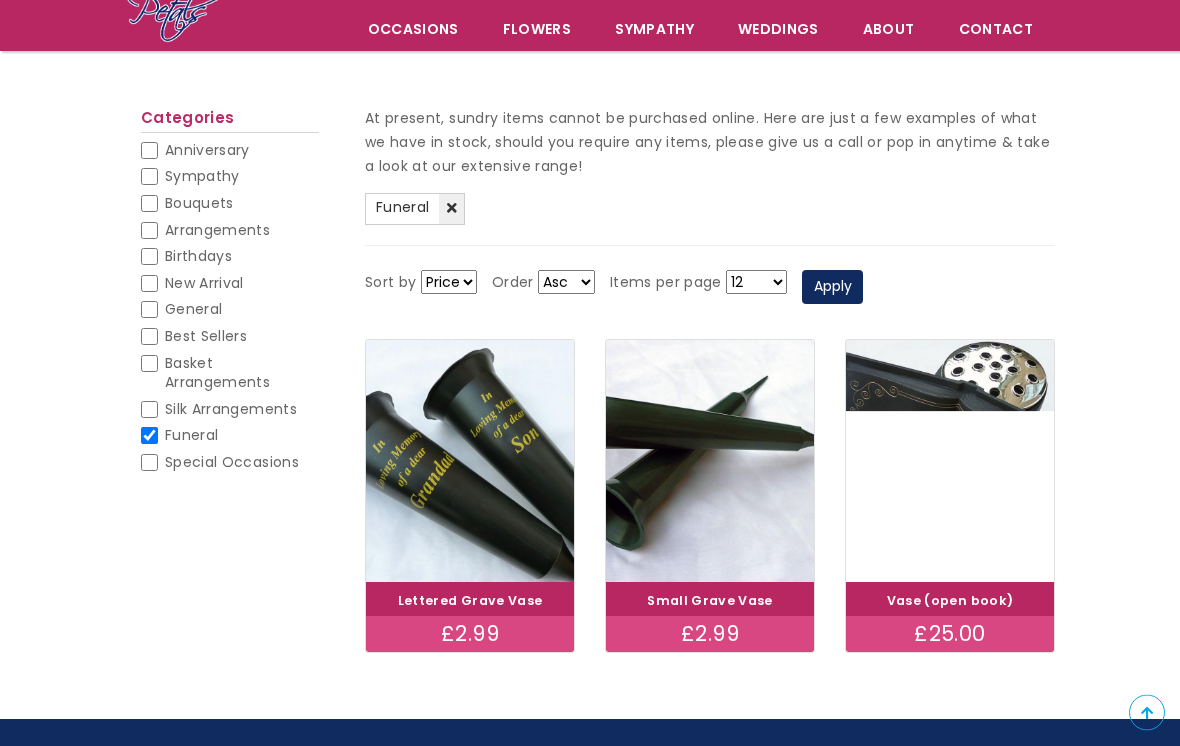 click on "Bouquets" at bounding box center [149, 204] 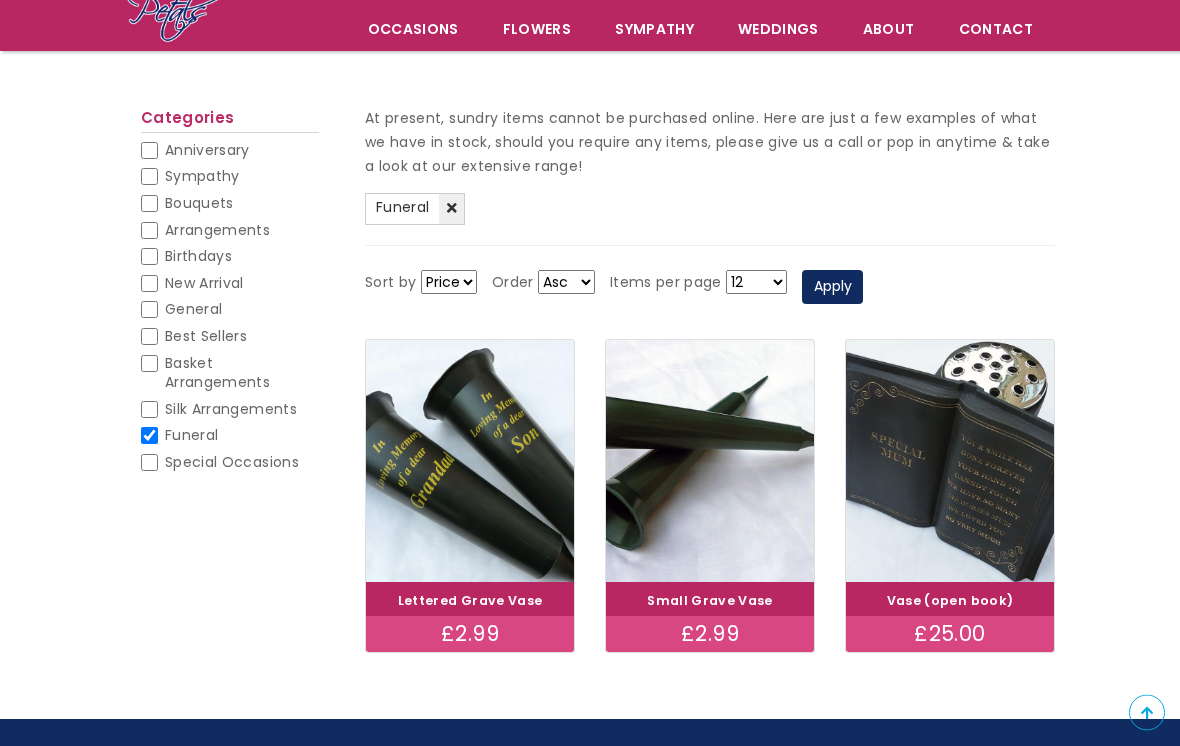 checkbox on "true" 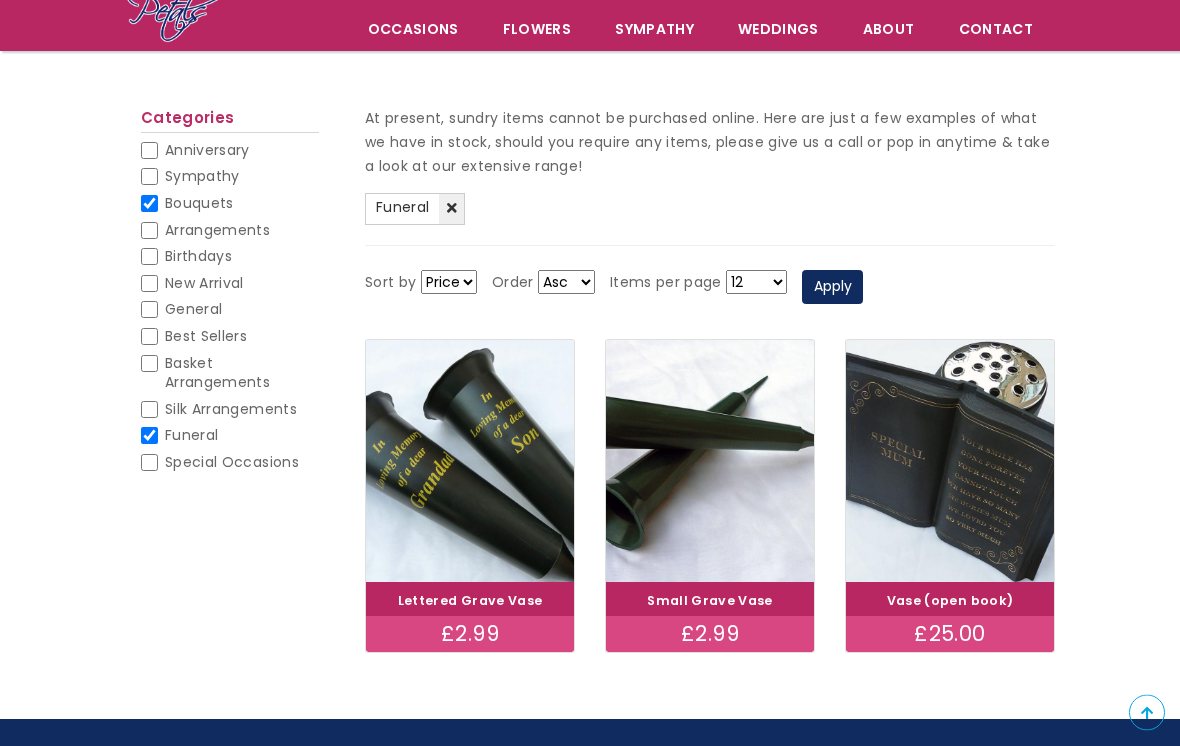 scroll, scrollTop: 162, scrollLeft: 0, axis: vertical 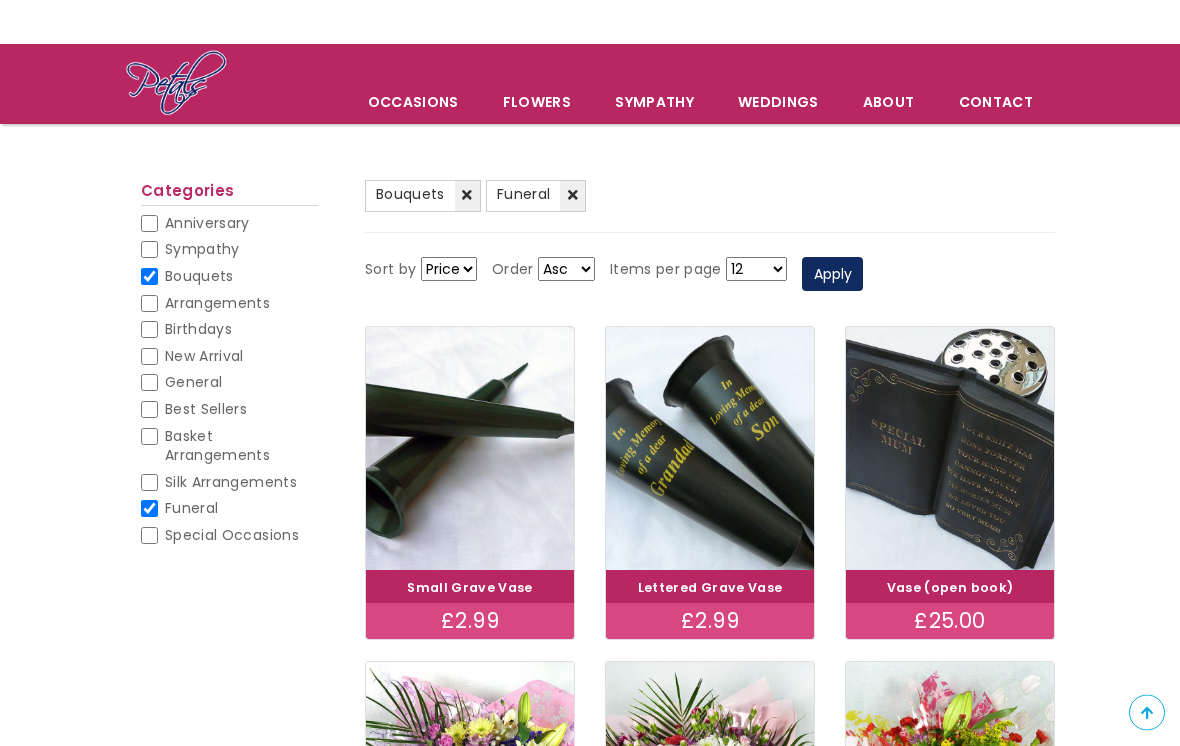 click on "Bouquets" at bounding box center [149, 277] 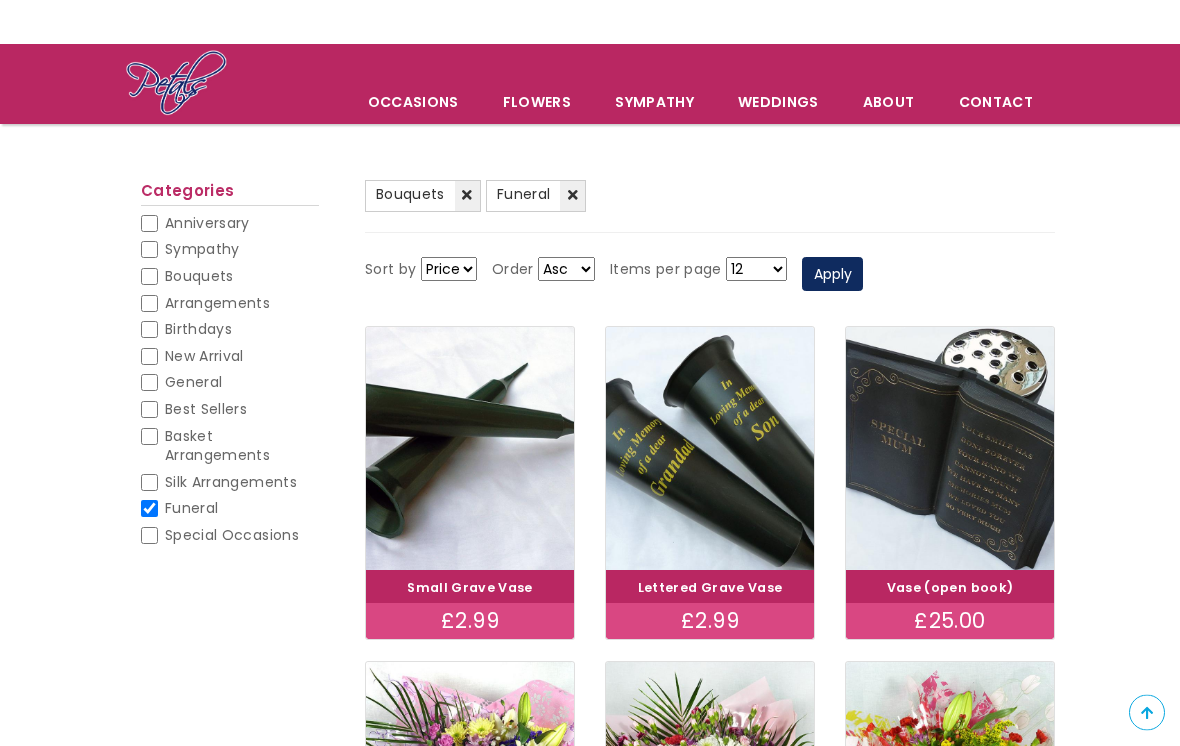 scroll, scrollTop: 89, scrollLeft: 0, axis: vertical 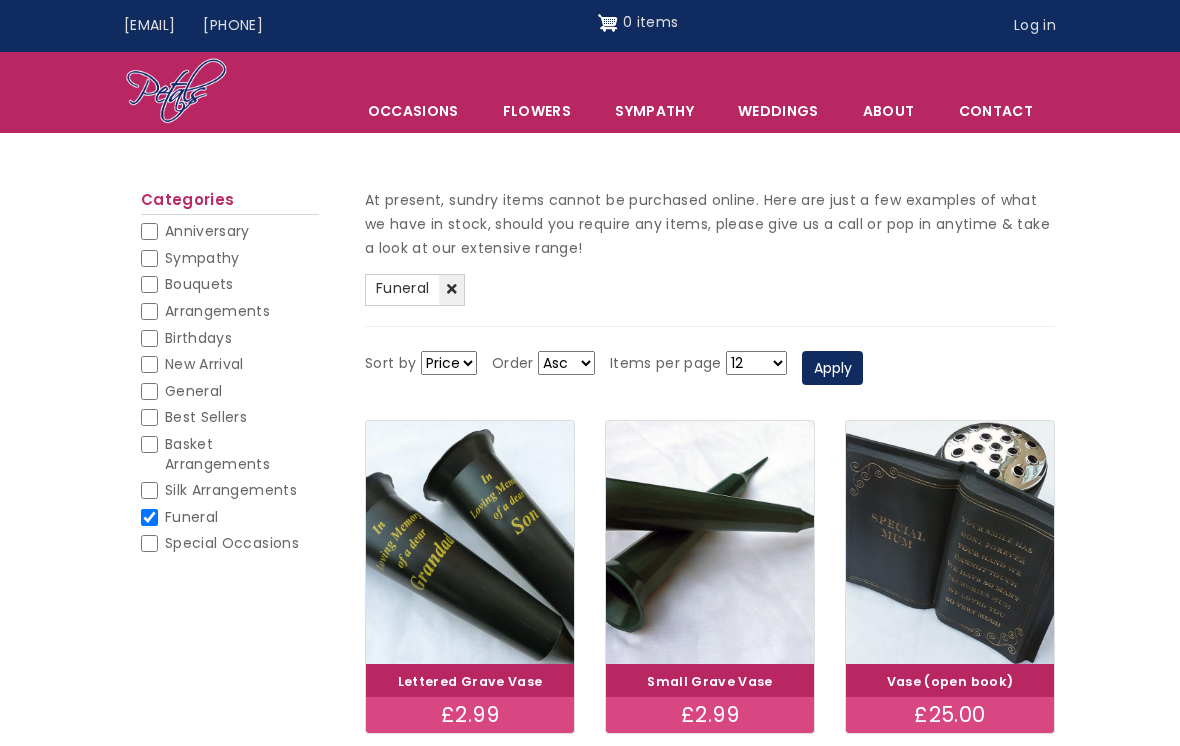 click on "Sympathy" at bounding box center (149, 258) 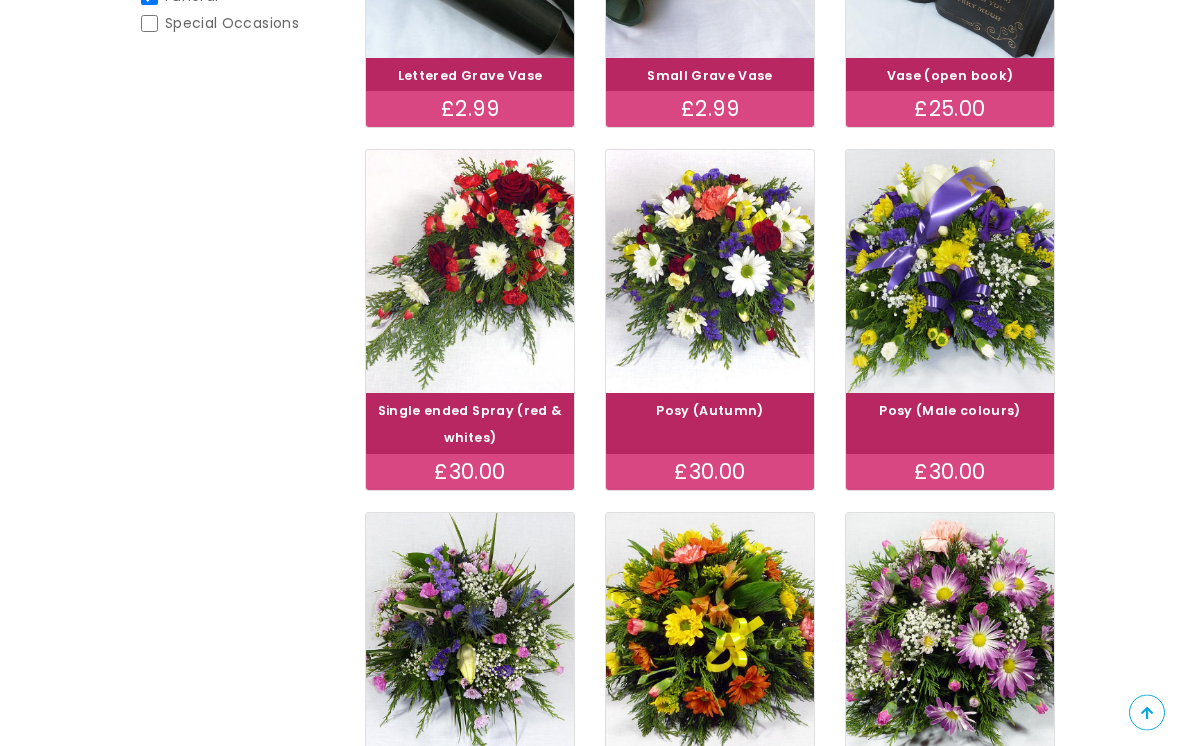 scroll, scrollTop: 609, scrollLeft: 0, axis: vertical 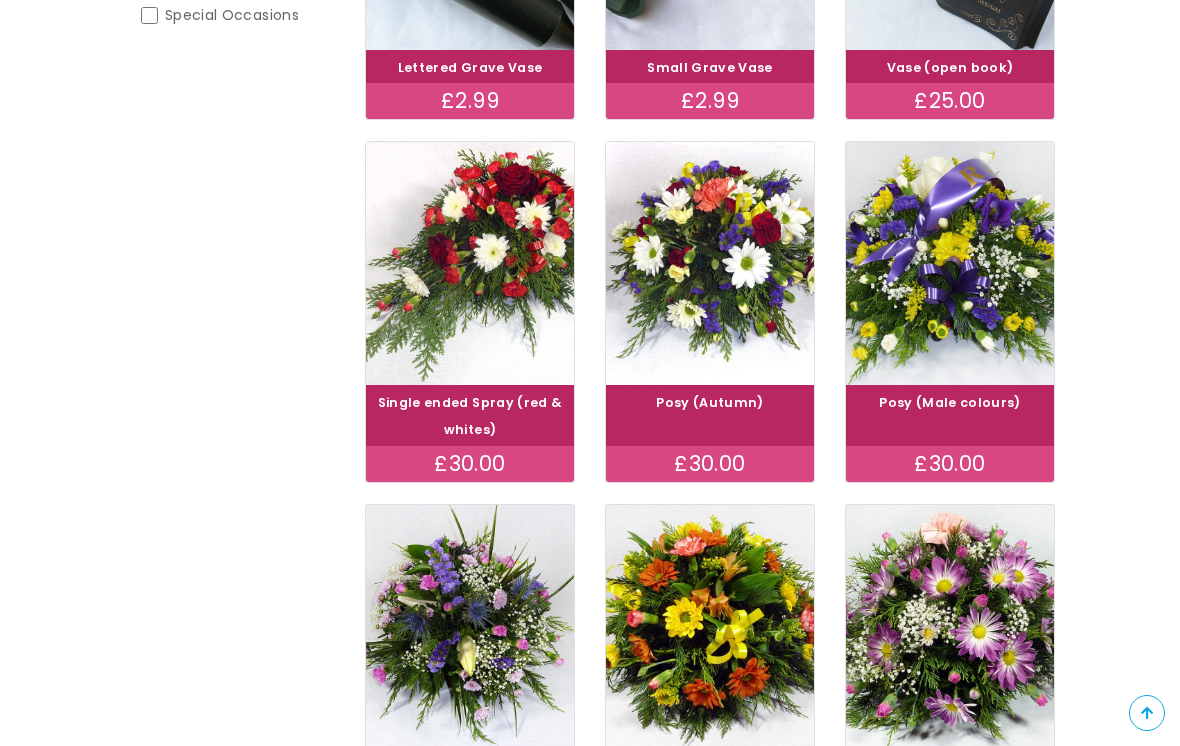 click at bounding box center [470, 263] 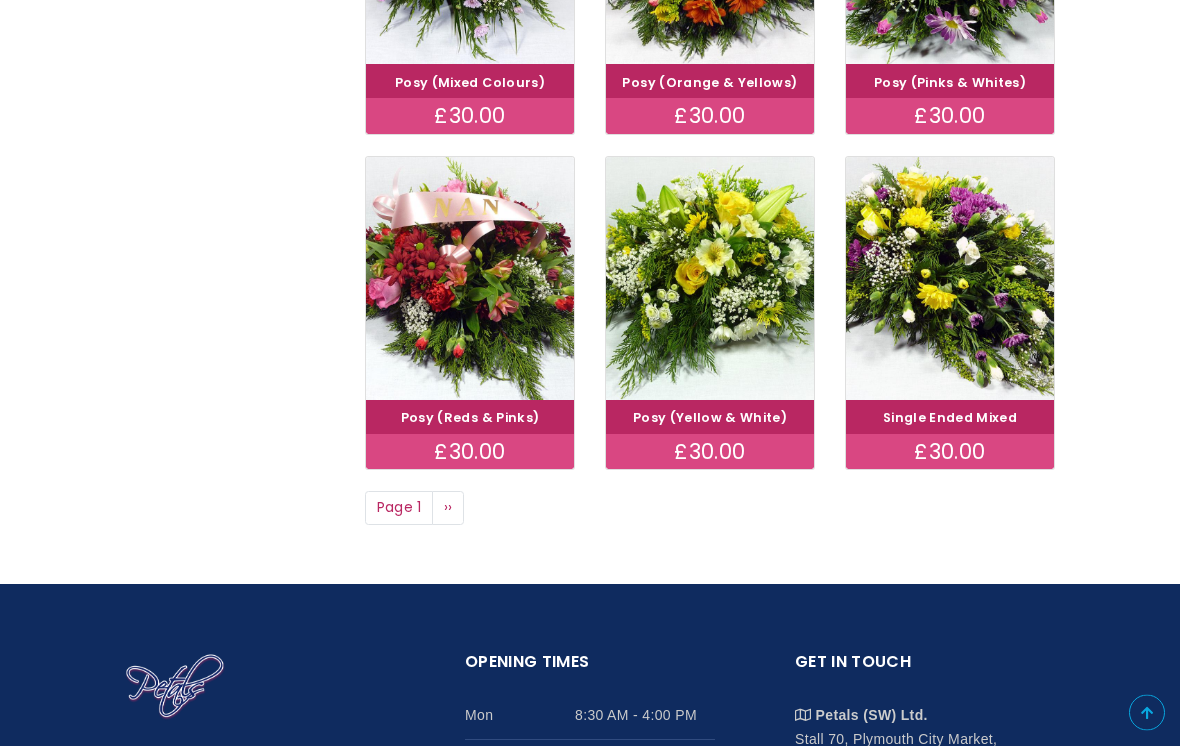 scroll, scrollTop: 1292, scrollLeft: 0, axis: vertical 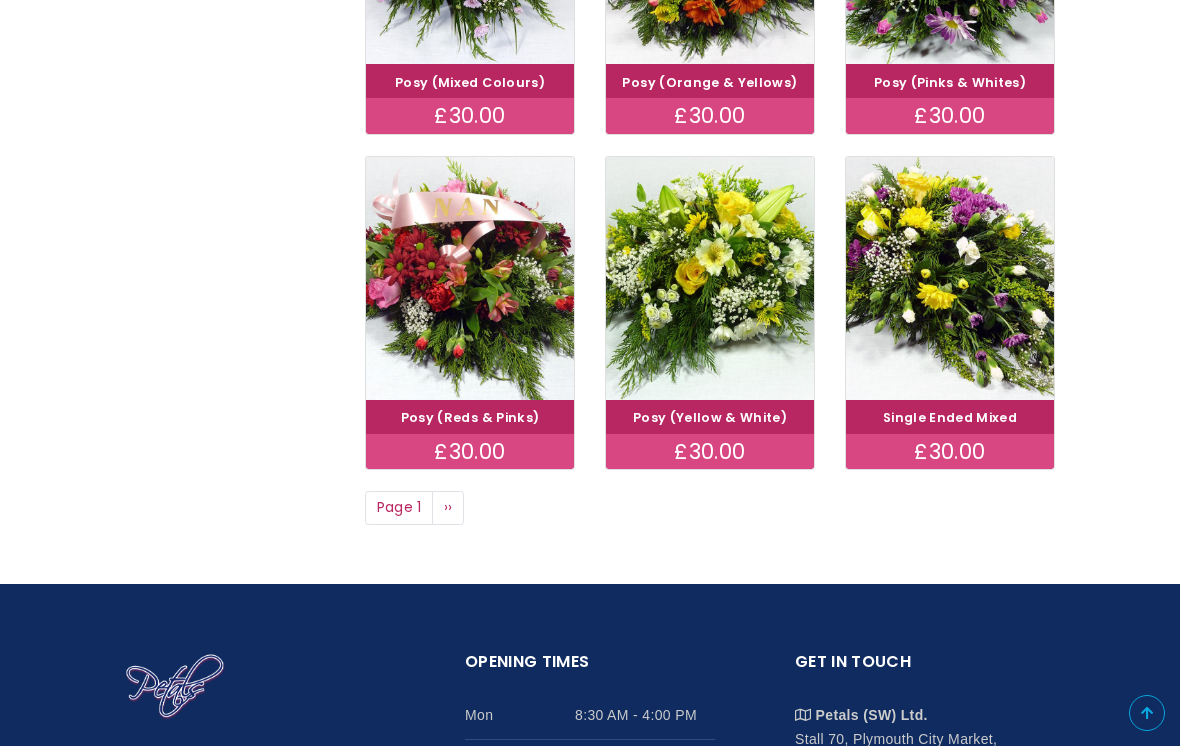 click at bounding box center (950, 278) 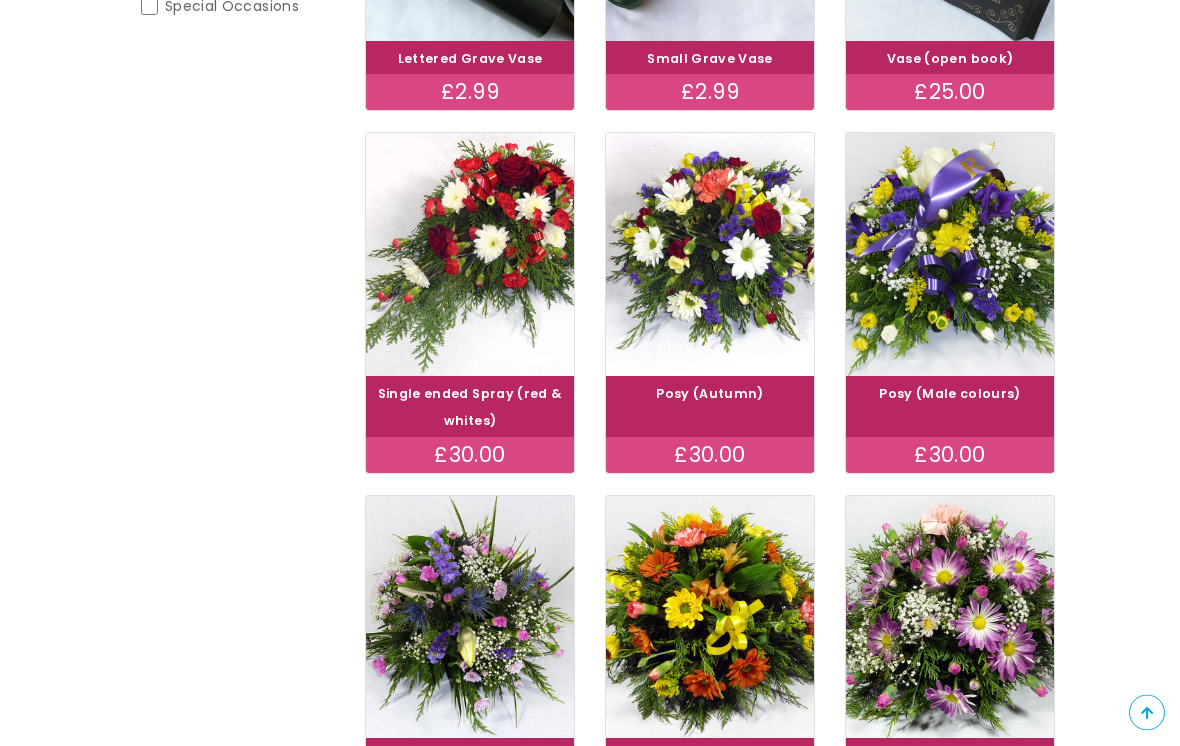 scroll, scrollTop: 581, scrollLeft: 0, axis: vertical 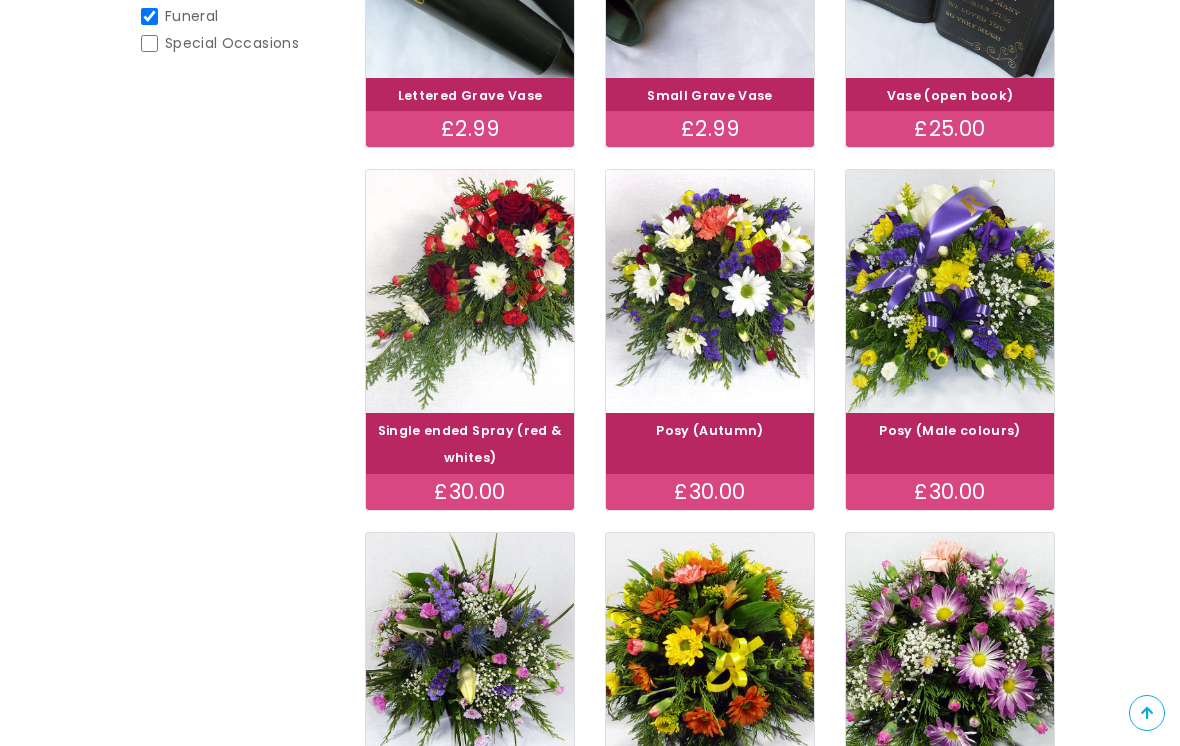 click at bounding box center (470, 291) 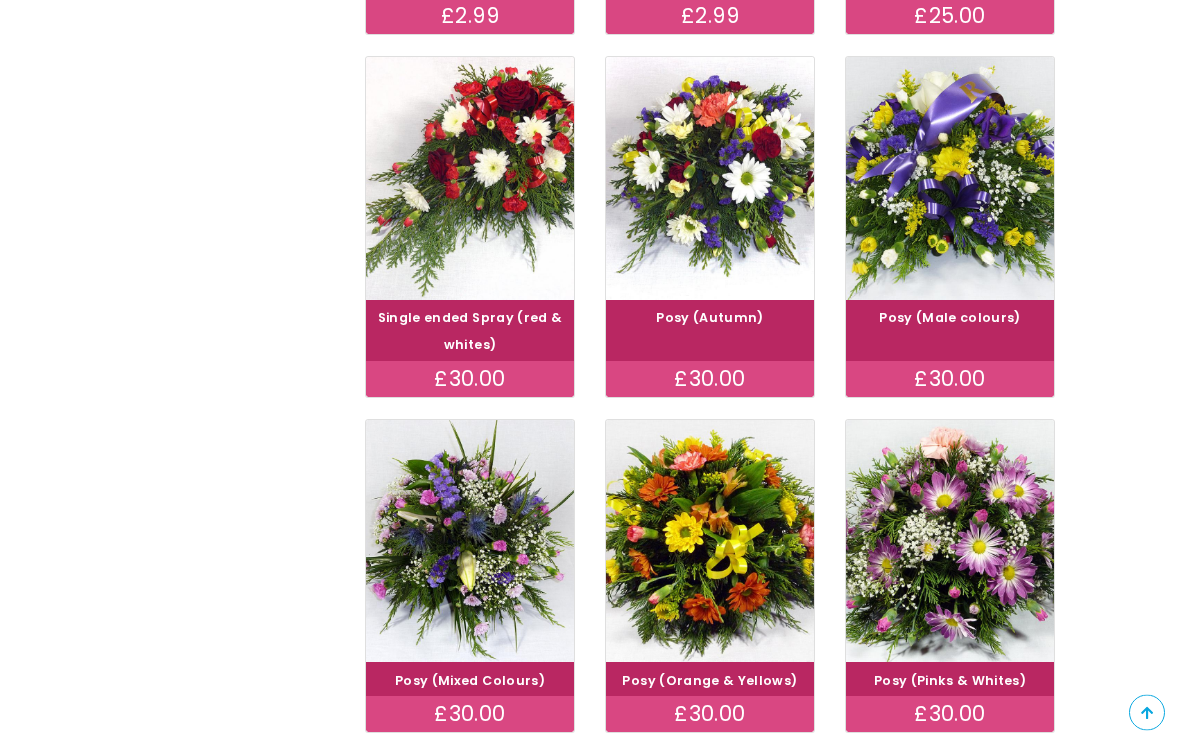 scroll, scrollTop: 721, scrollLeft: 0, axis: vertical 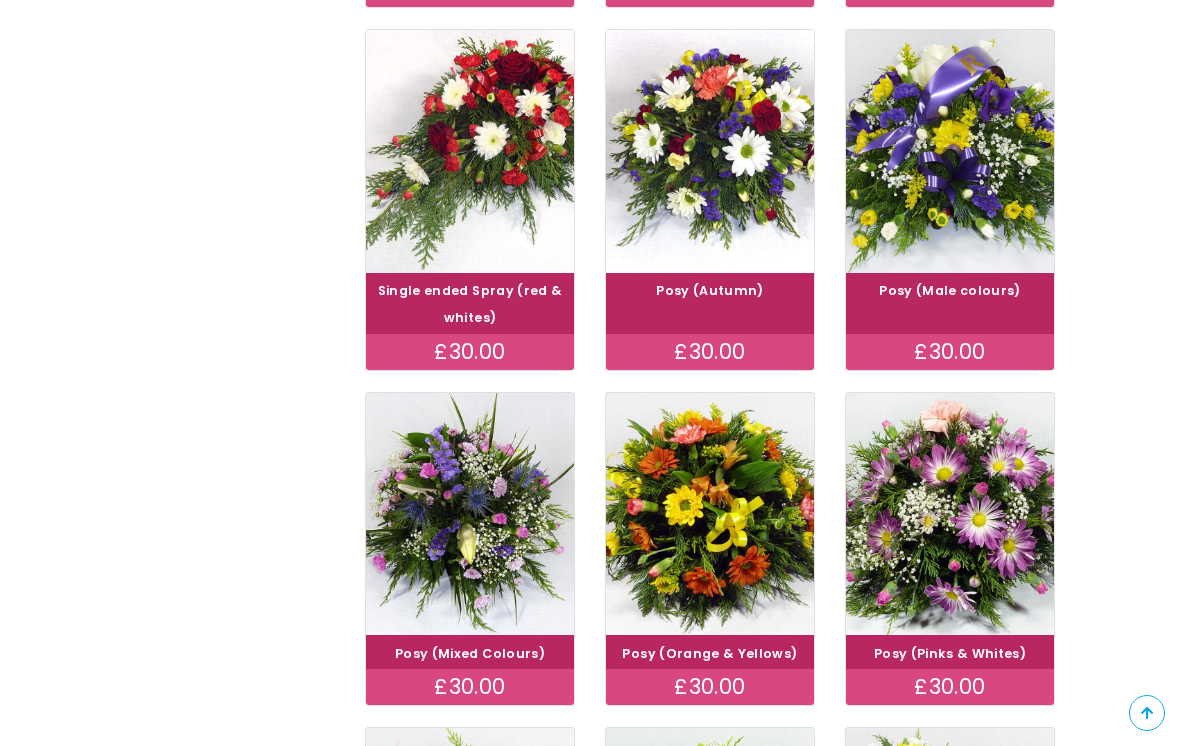 click at bounding box center [950, 151] 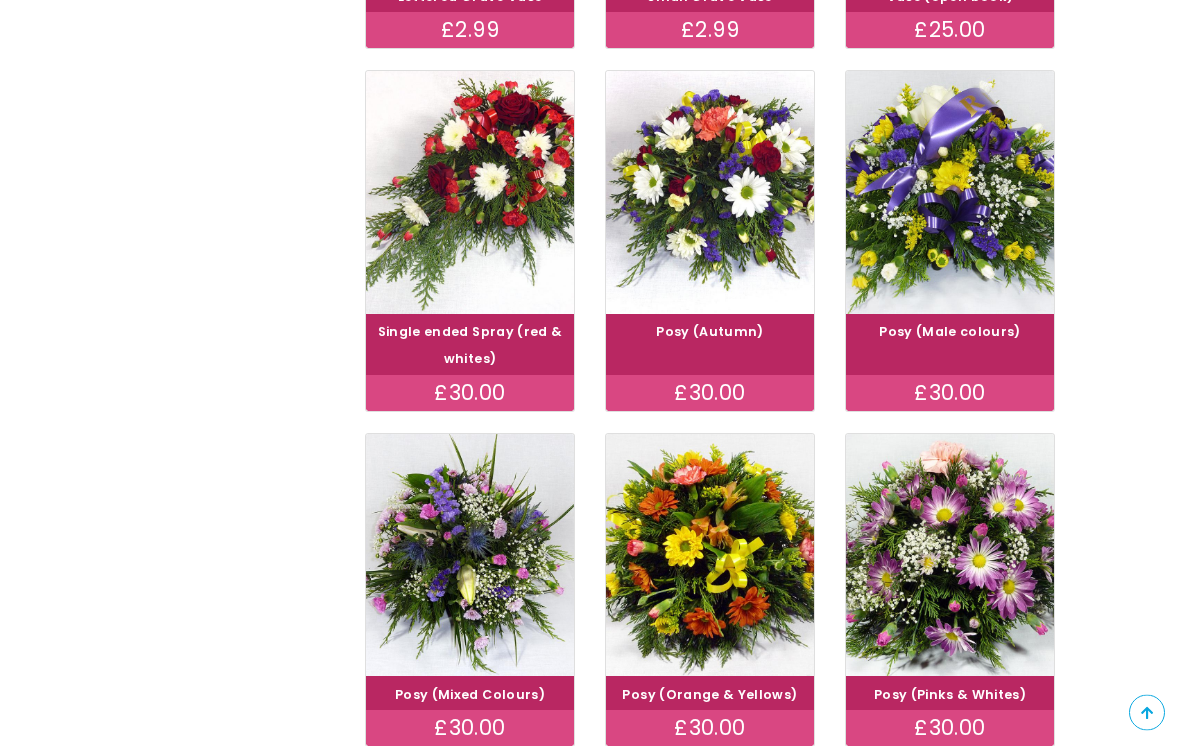 scroll, scrollTop: 680, scrollLeft: 0, axis: vertical 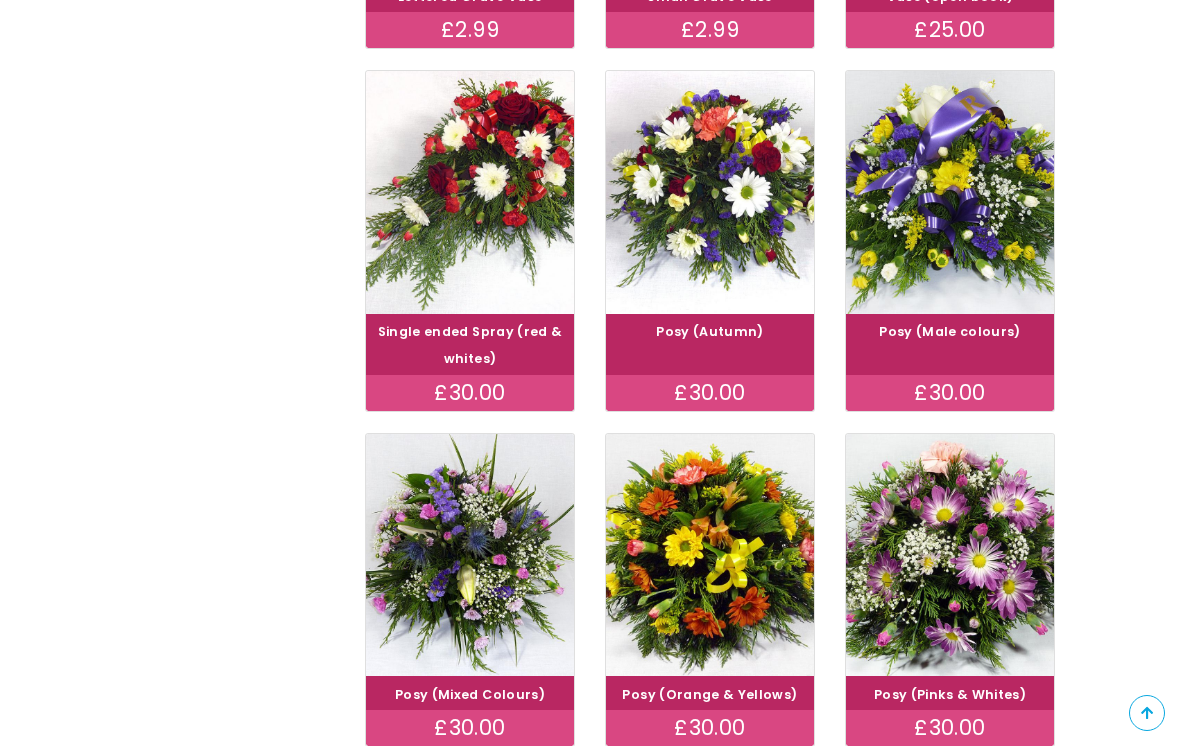 click at bounding box center (470, 192) 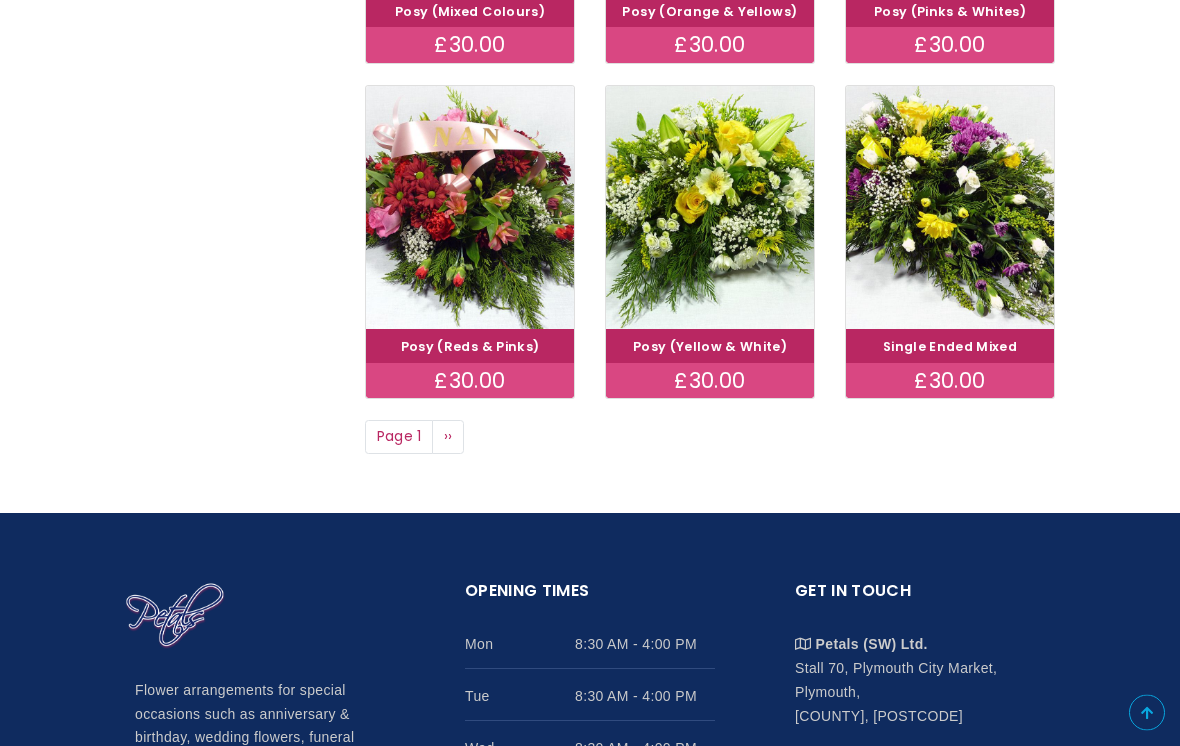 scroll, scrollTop: 1363, scrollLeft: 0, axis: vertical 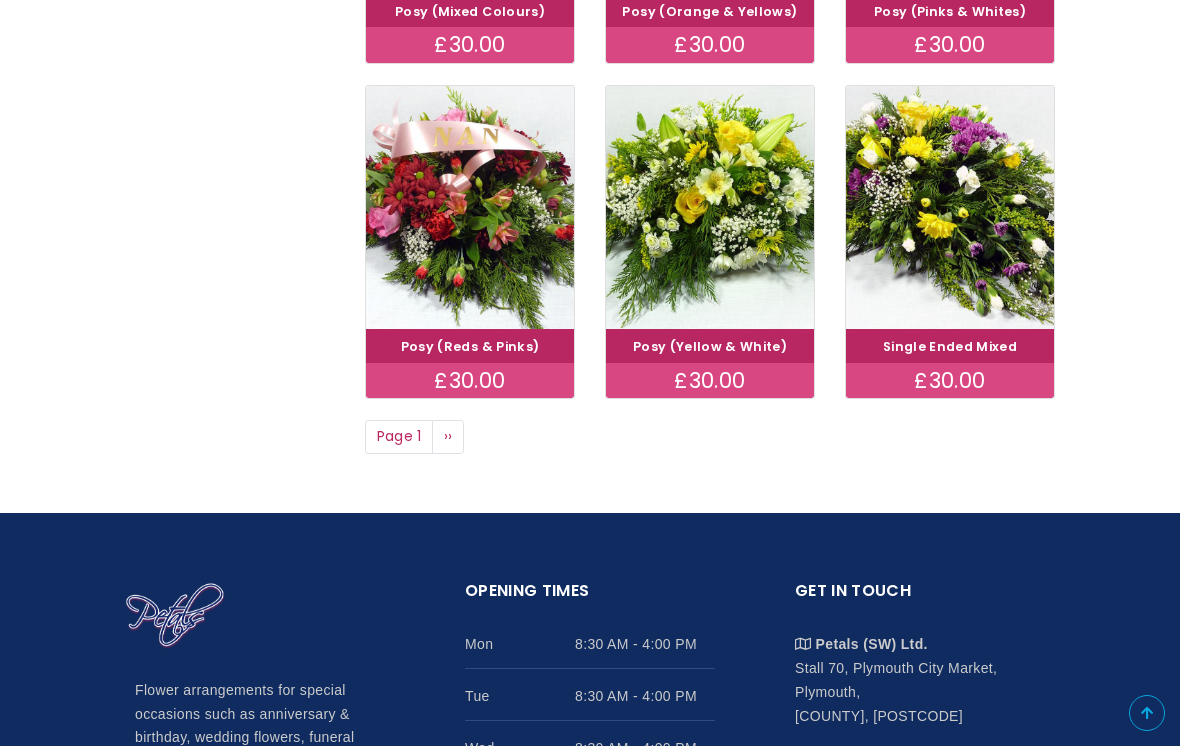 click at bounding box center [950, 207] 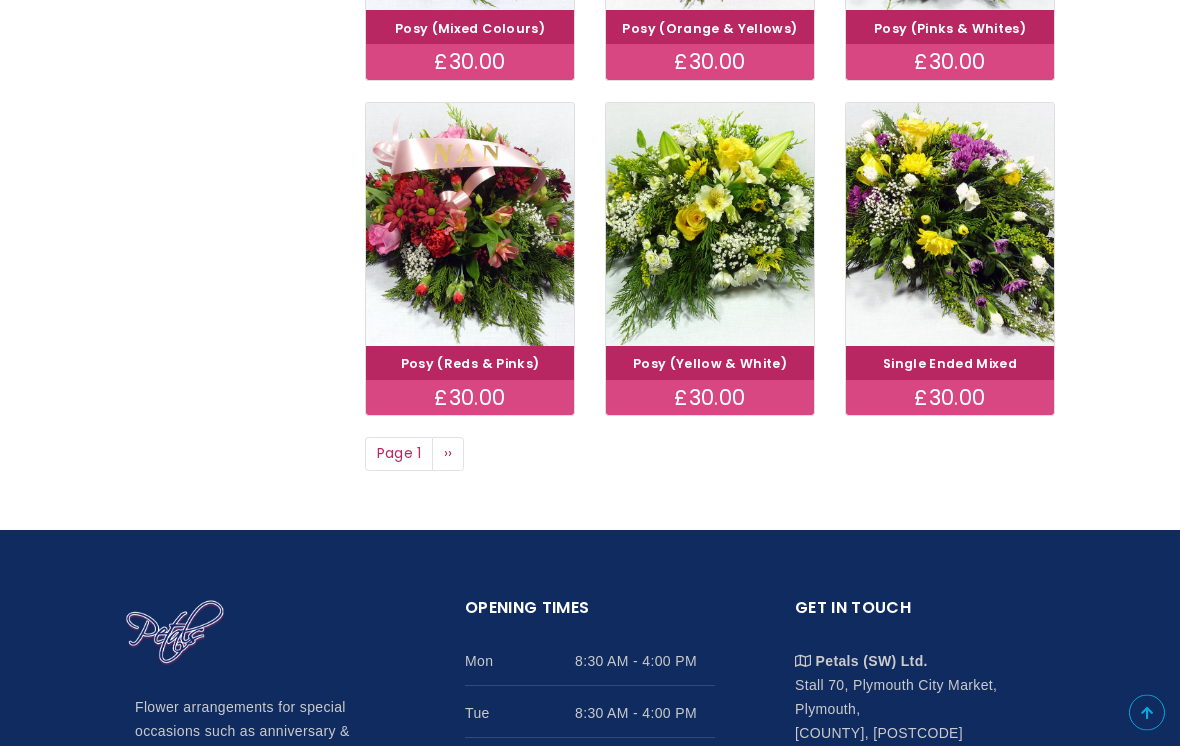 scroll, scrollTop: 1345, scrollLeft: 0, axis: vertical 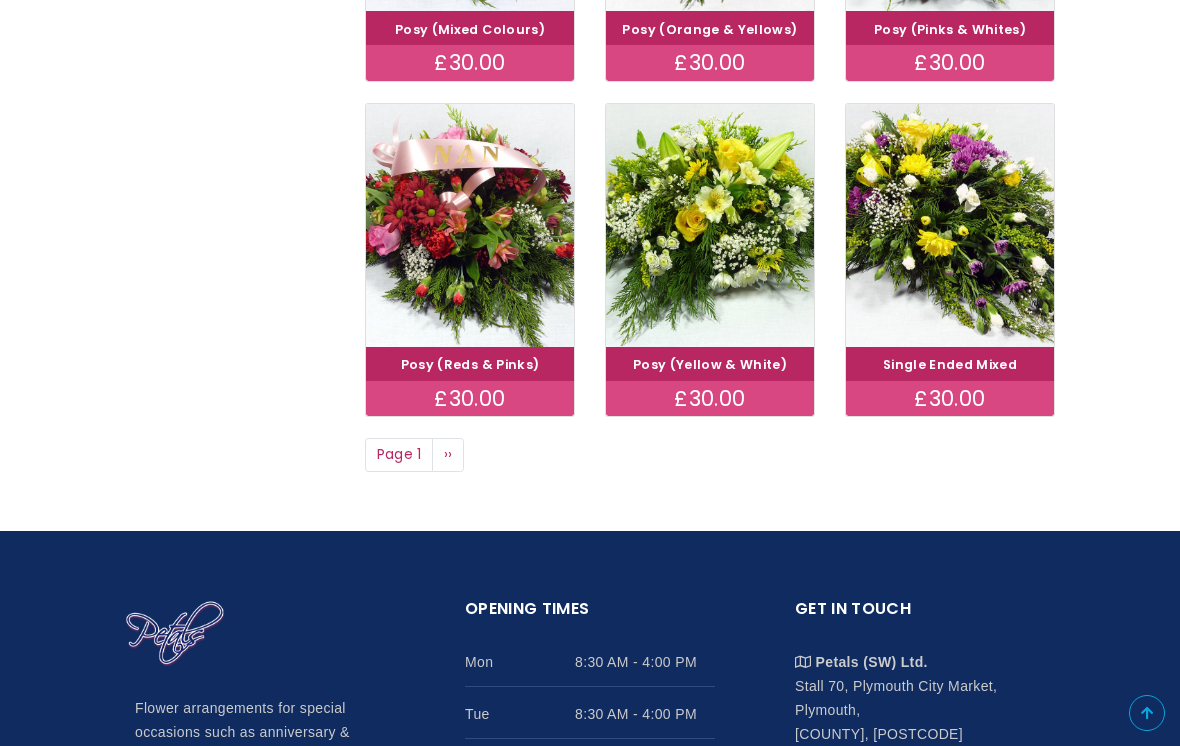 click at bounding box center (710, 225) 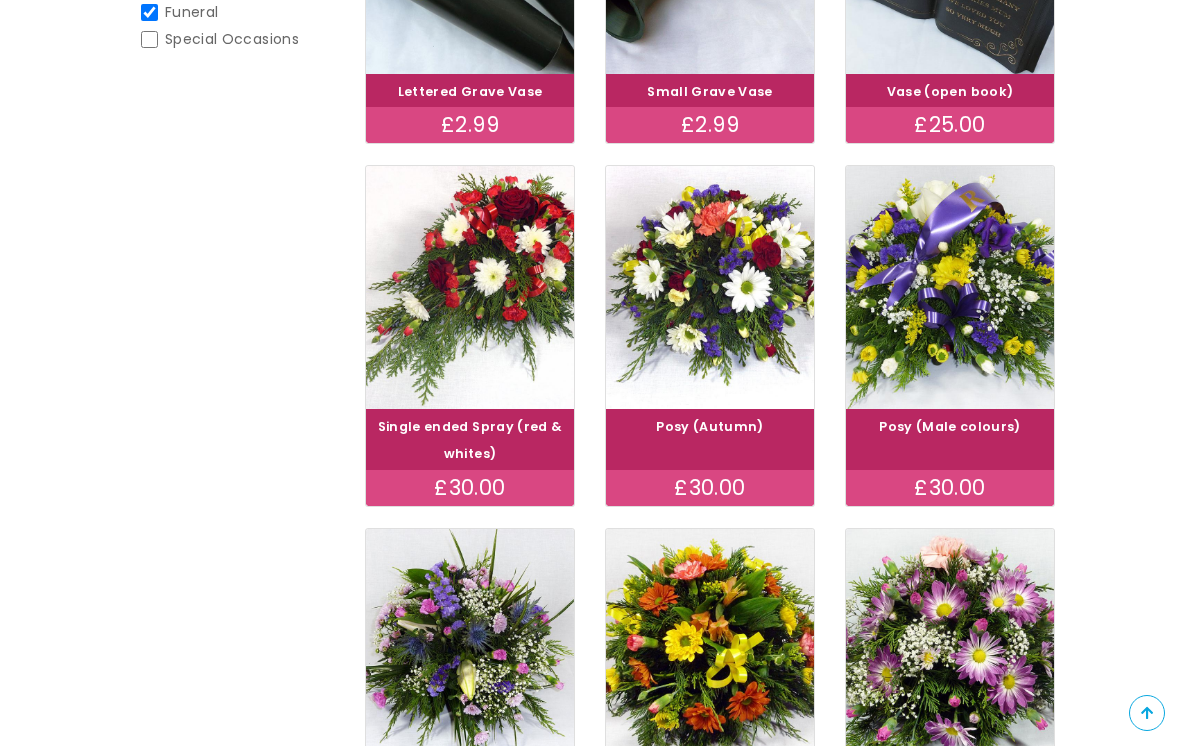 scroll, scrollTop: 433, scrollLeft: 0, axis: vertical 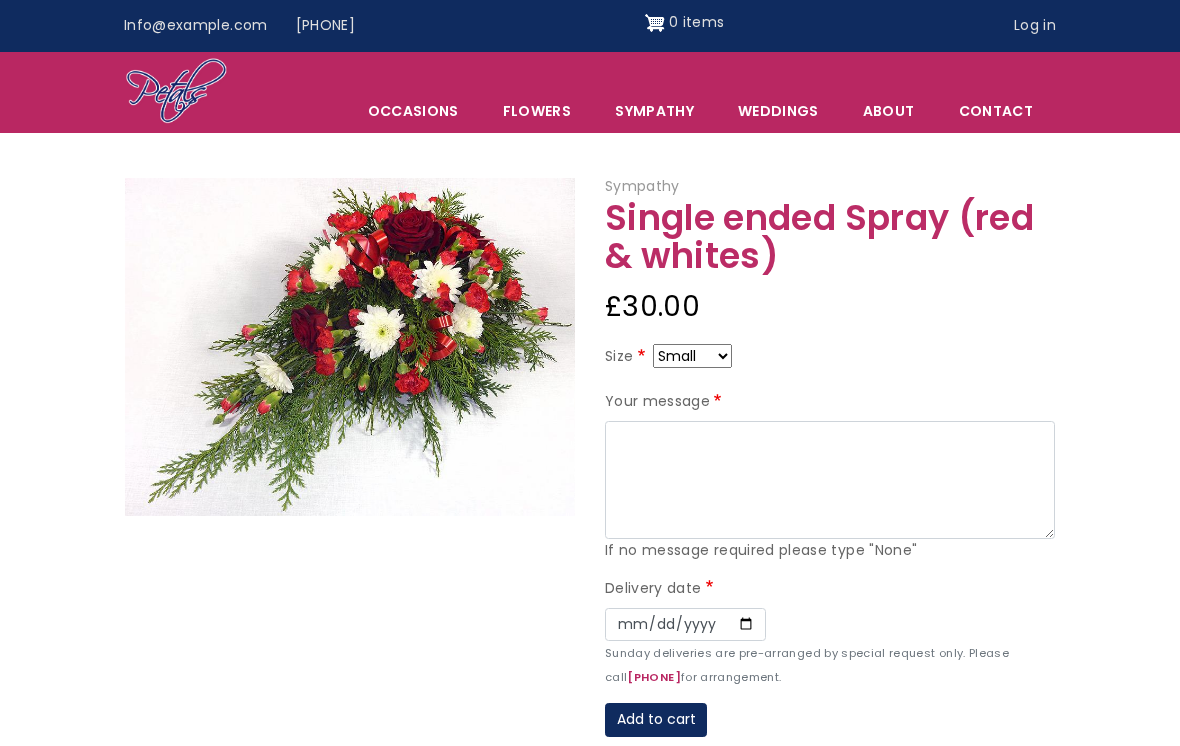click on "Small Medium Large" at bounding box center (692, 356) 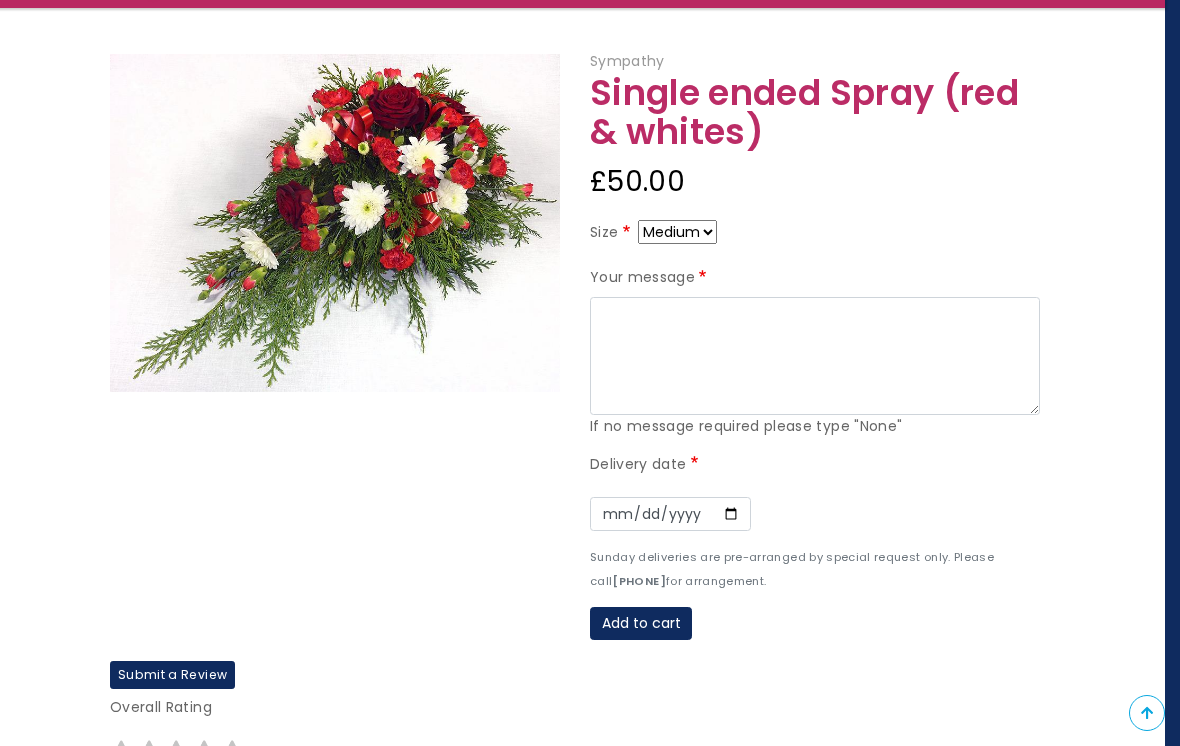 scroll, scrollTop: 195, scrollLeft: 15, axis: both 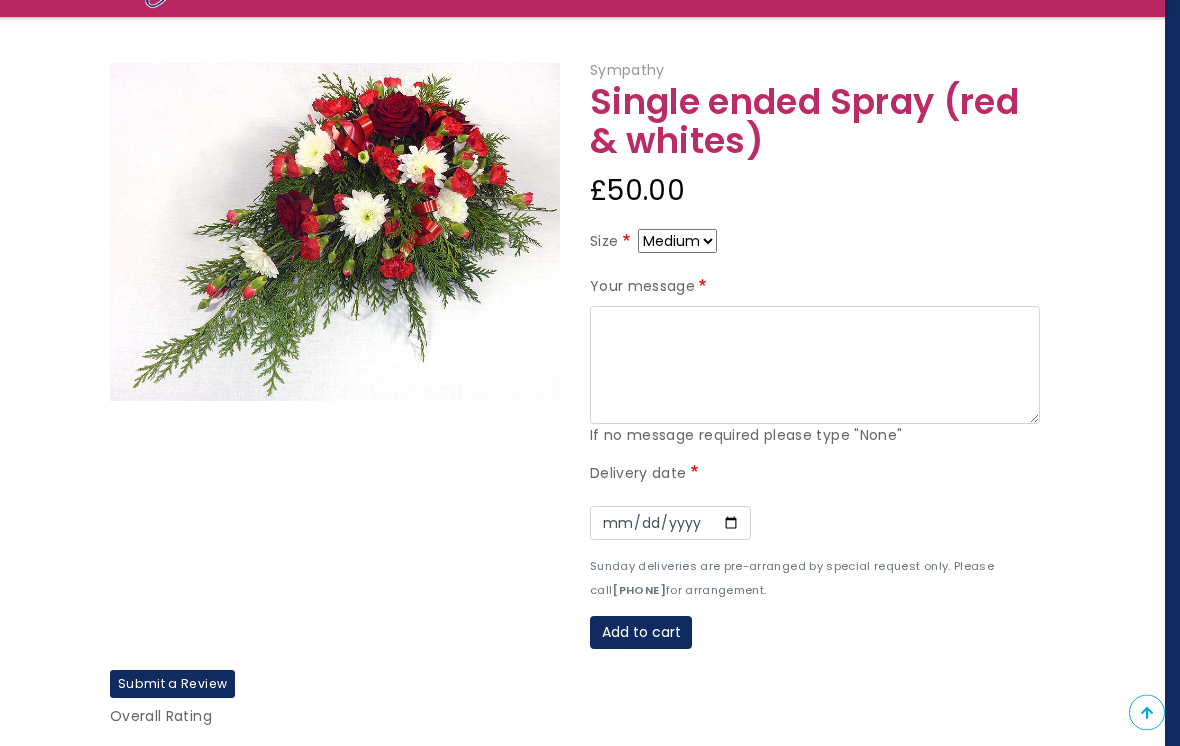 click on "Small Medium Large" at bounding box center (677, 242) 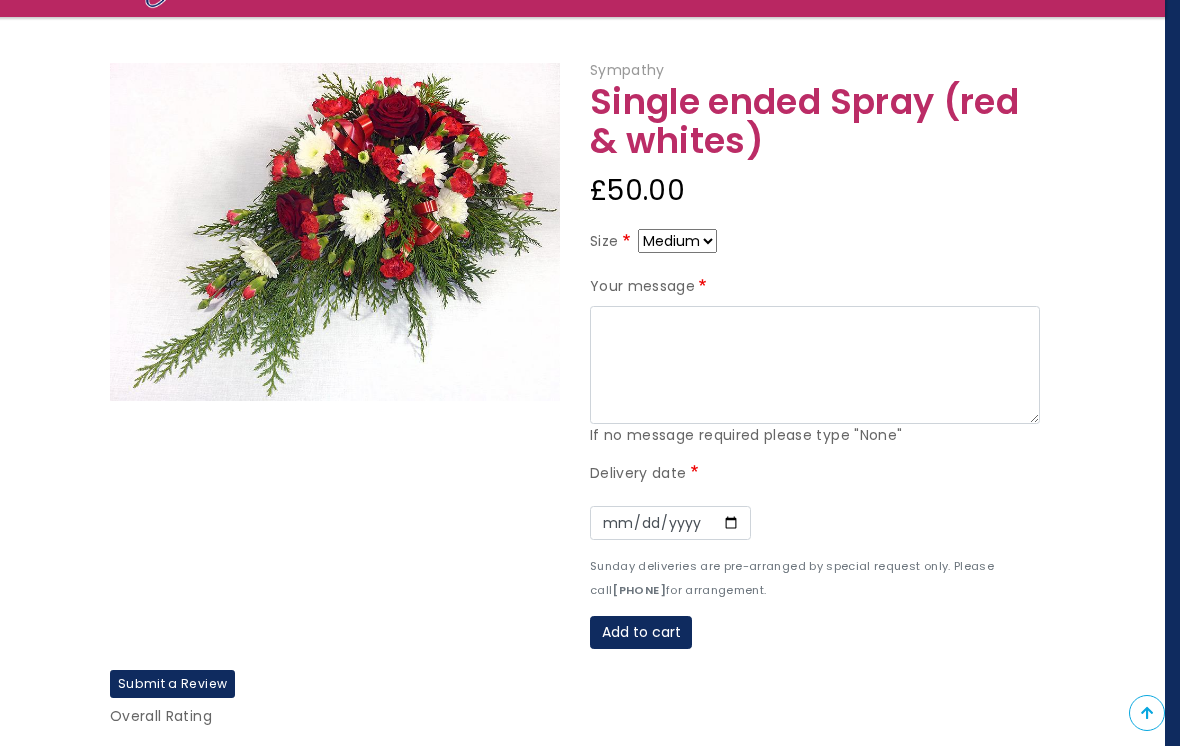 select on "10" 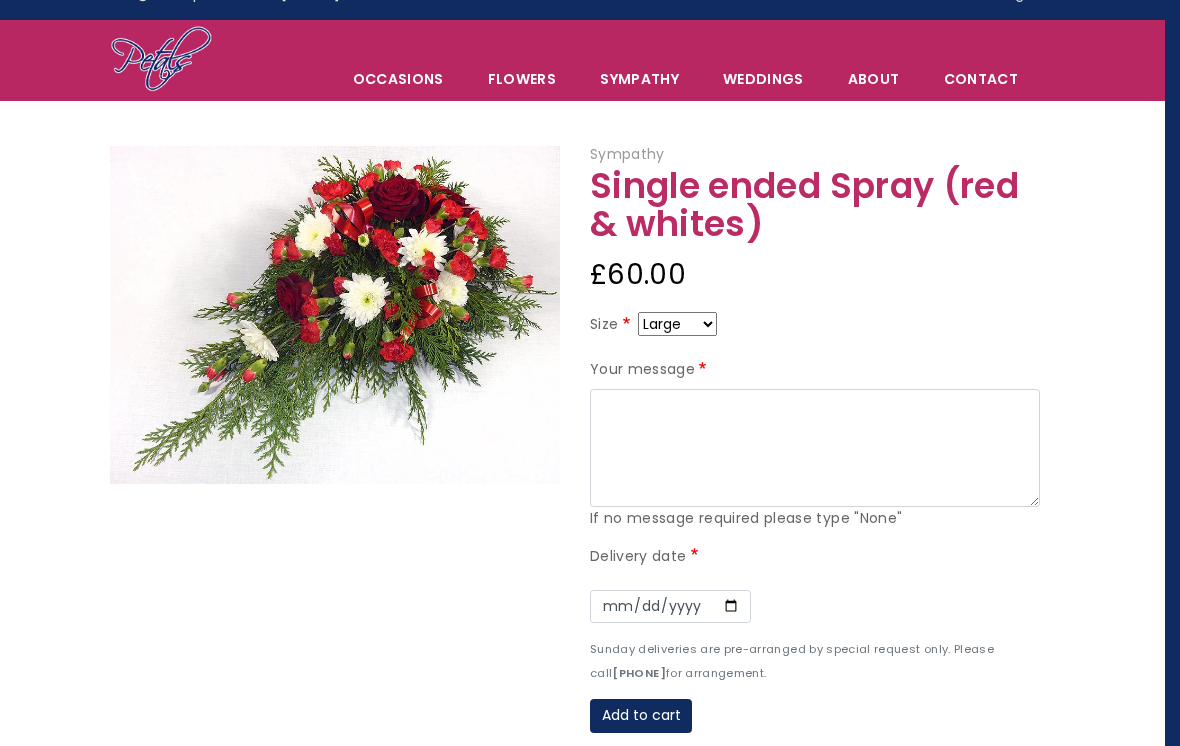 scroll, scrollTop: 0, scrollLeft: 15, axis: horizontal 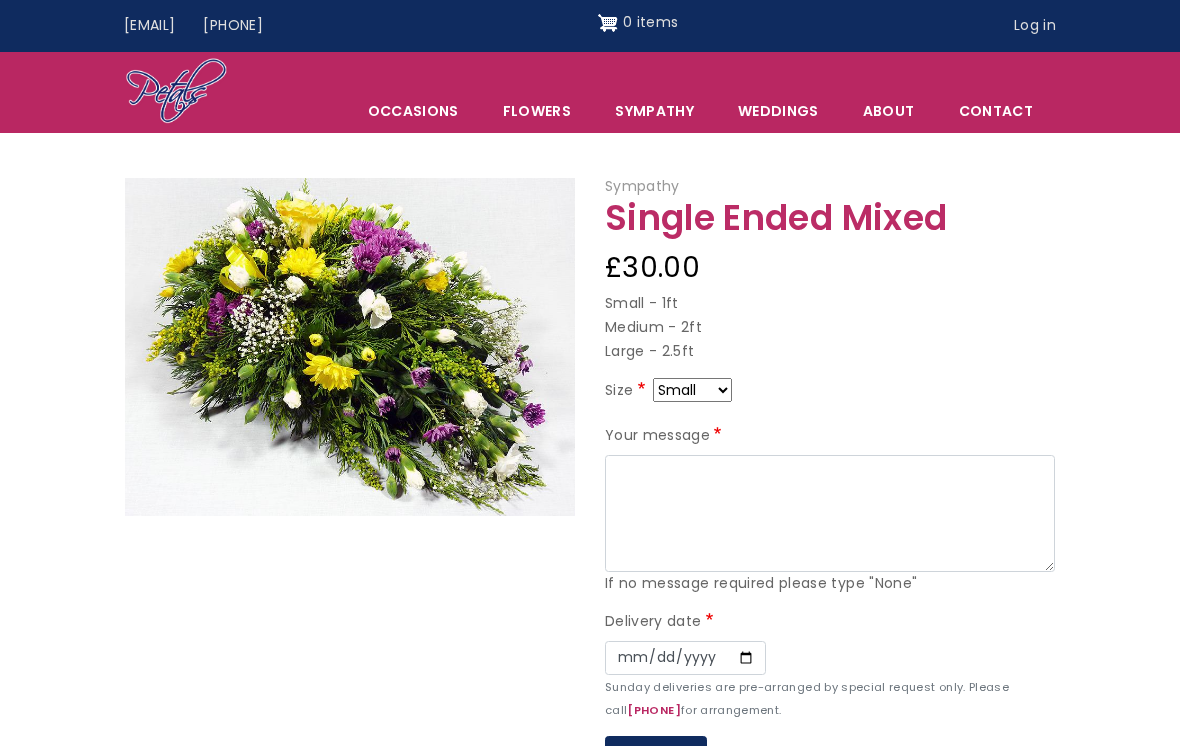 click on "Size
Small Medium Large" at bounding box center [830, 394] 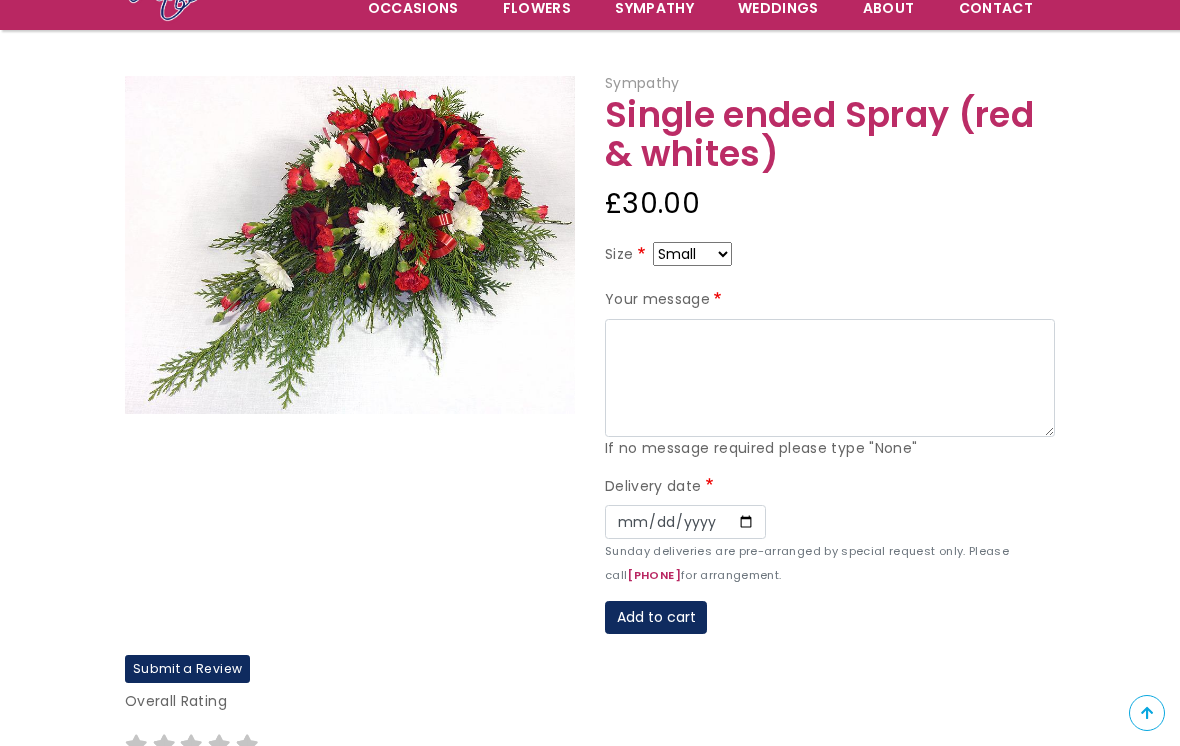 scroll, scrollTop: 169, scrollLeft: 0, axis: vertical 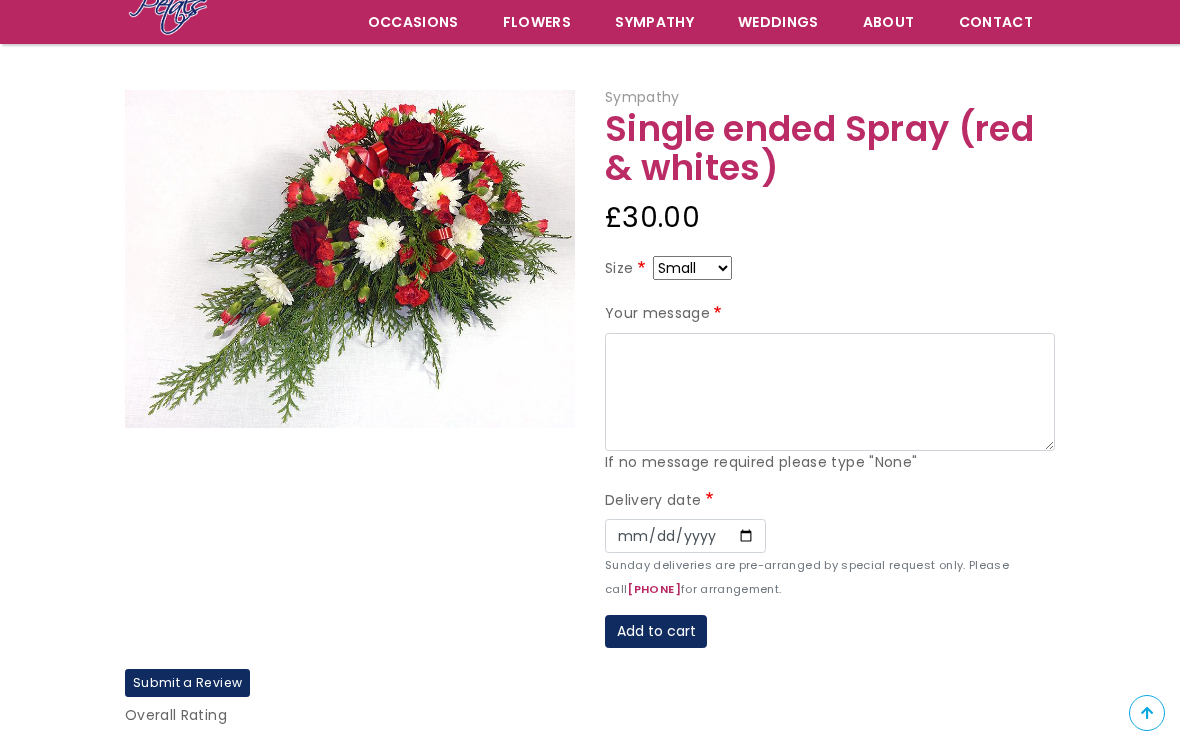 click on "Small Medium Large" at bounding box center [692, 268] 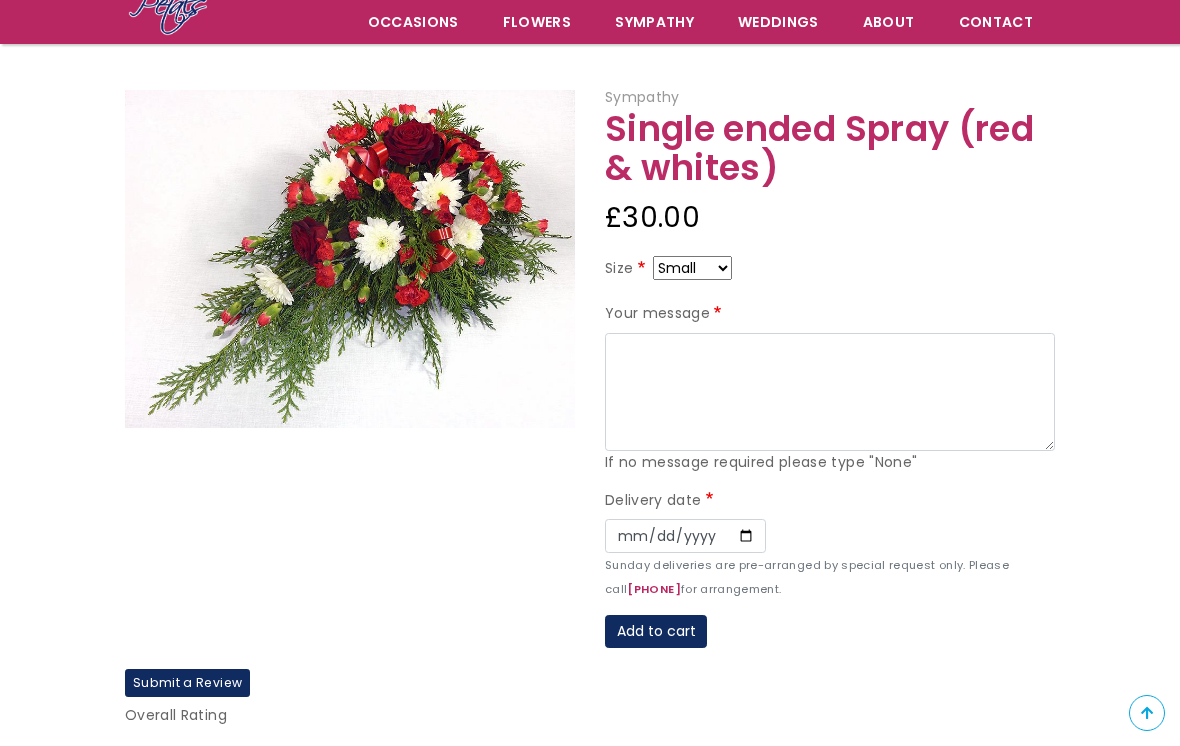 select on "9" 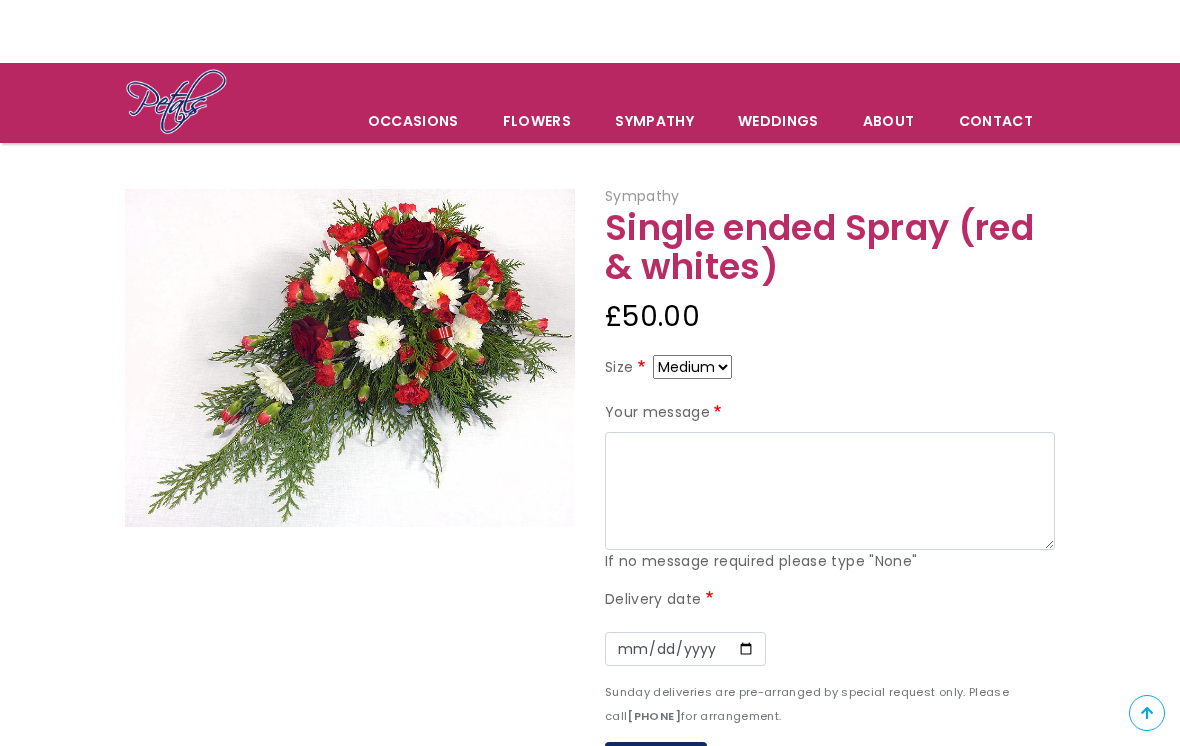 scroll, scrollTop: 69, scrollLeft: 0, axis: vertical 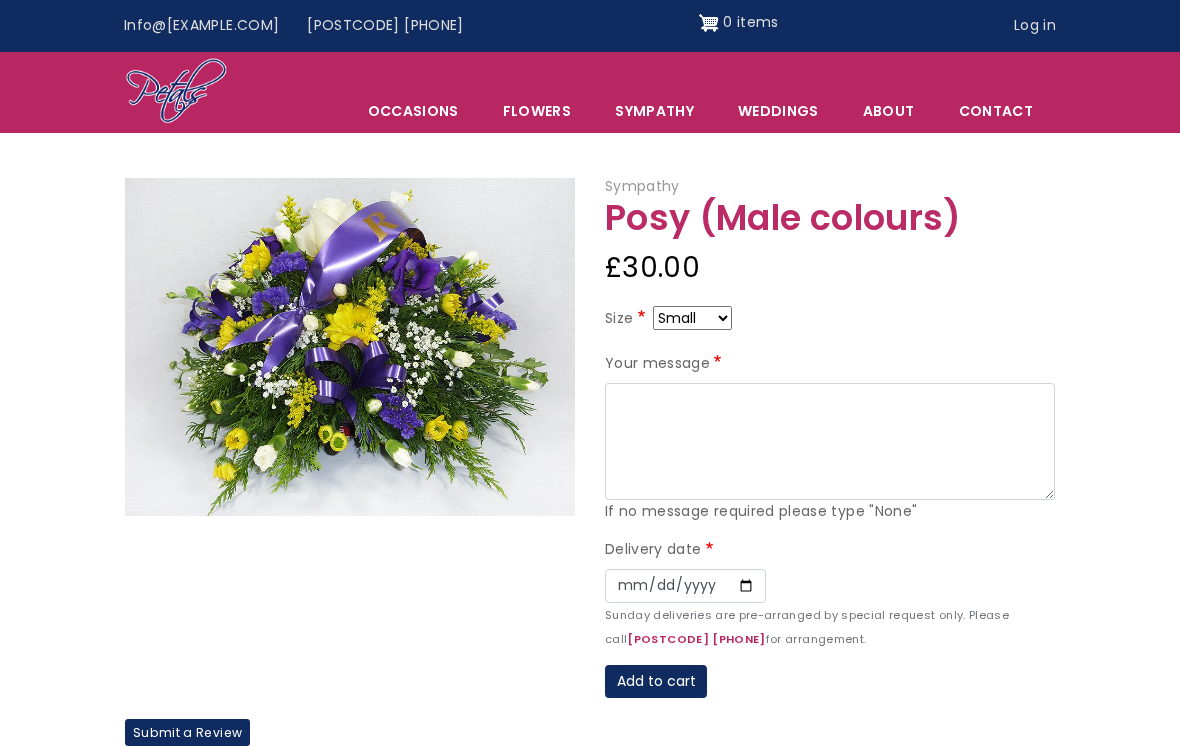 click on "Small Medium Large" at bounding box center (692, 318) 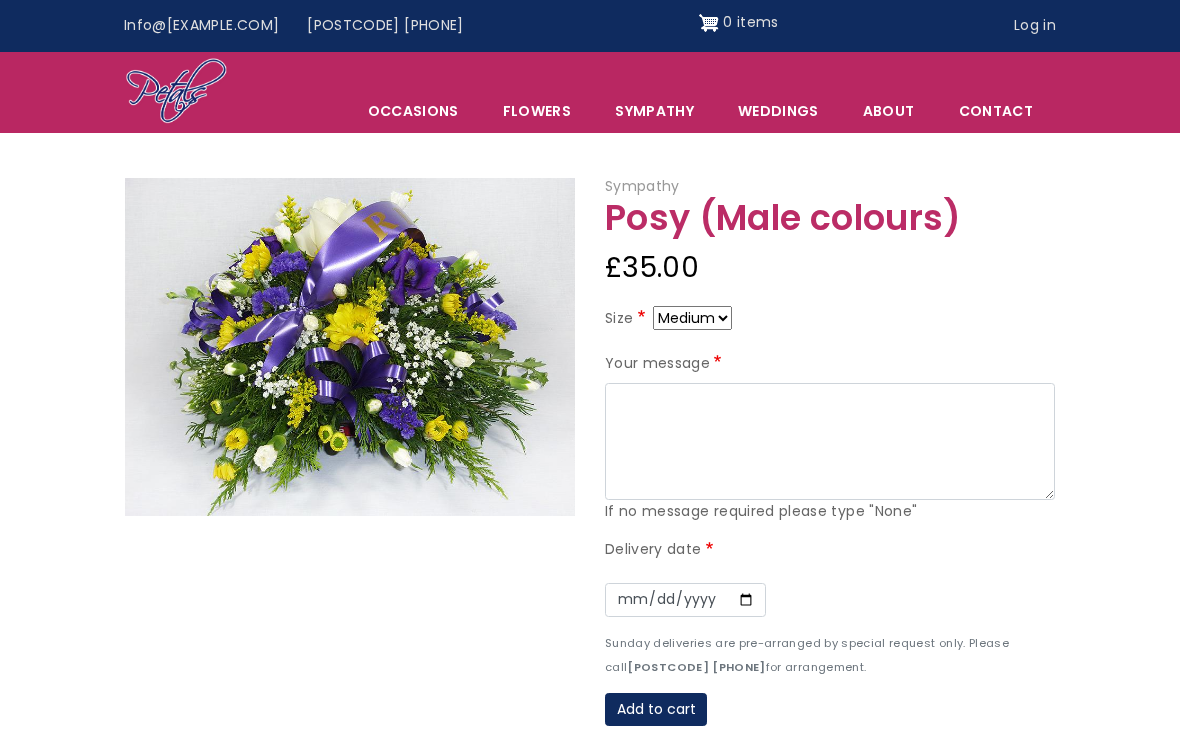 click on "Small Medium Large" at bounding box center (692, 318) 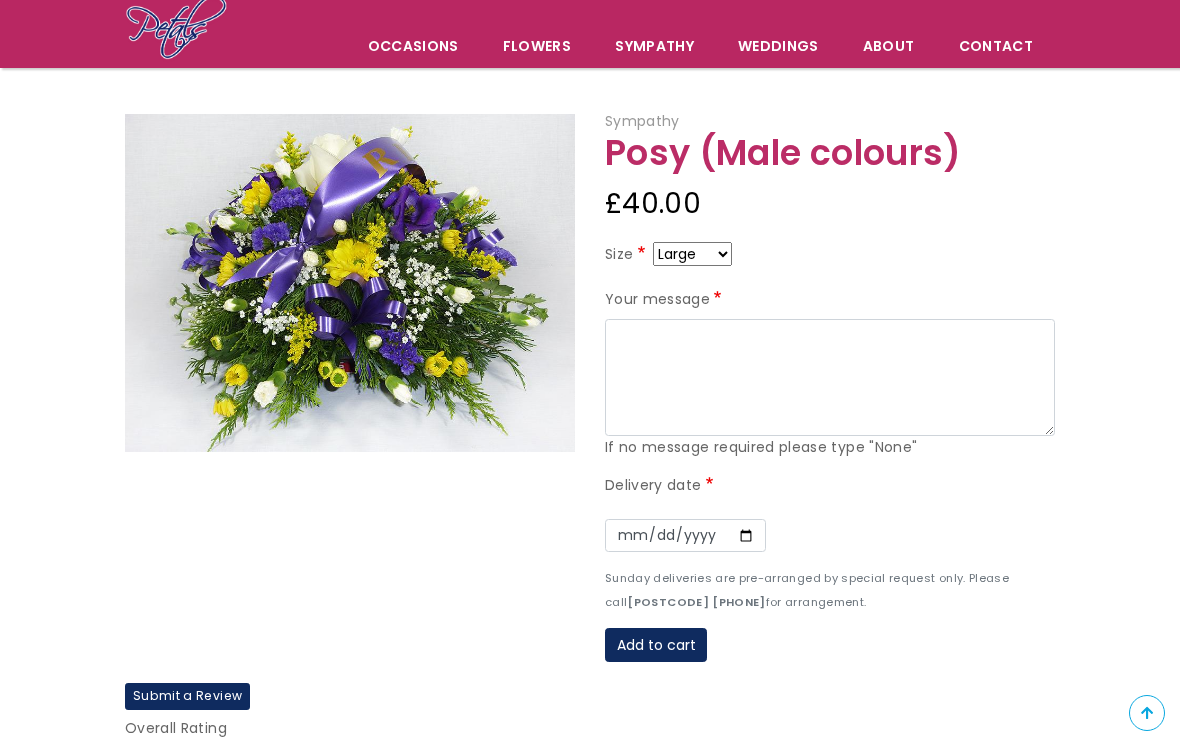 scroll, scrollTop: 102, scrollLeft: 0, axis: vertical 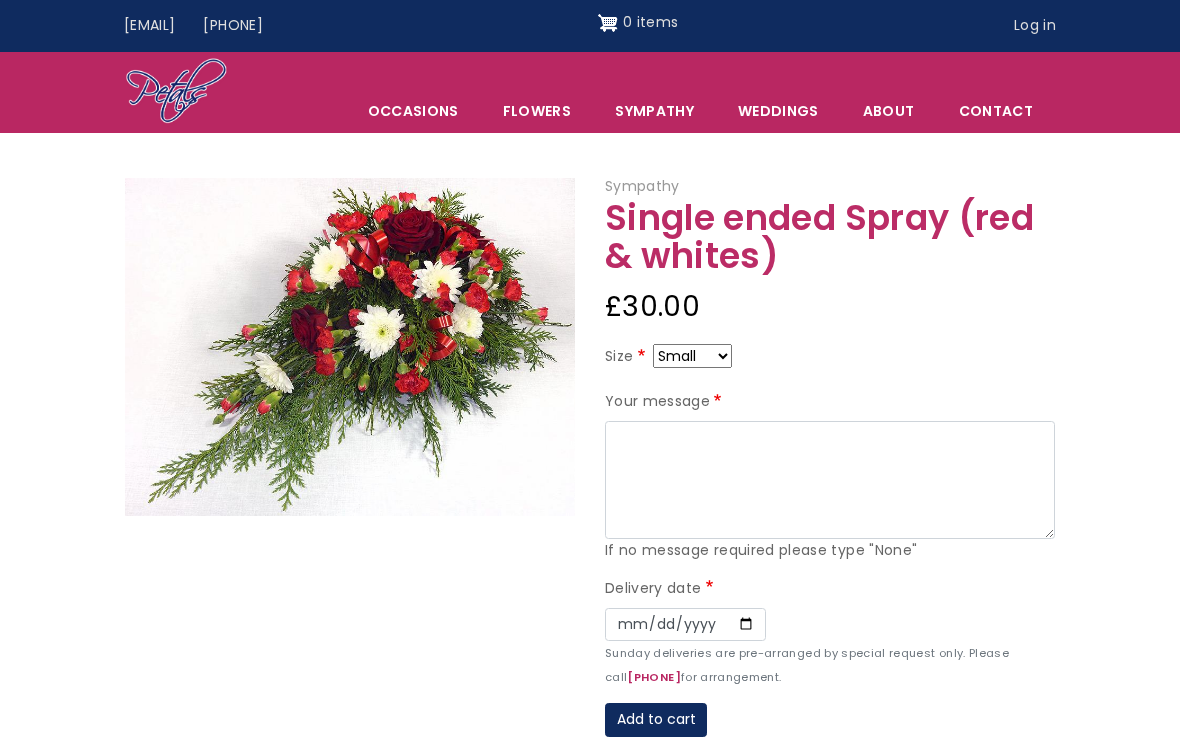 click on "Small Medium Large" at bounding box center (692, 356) 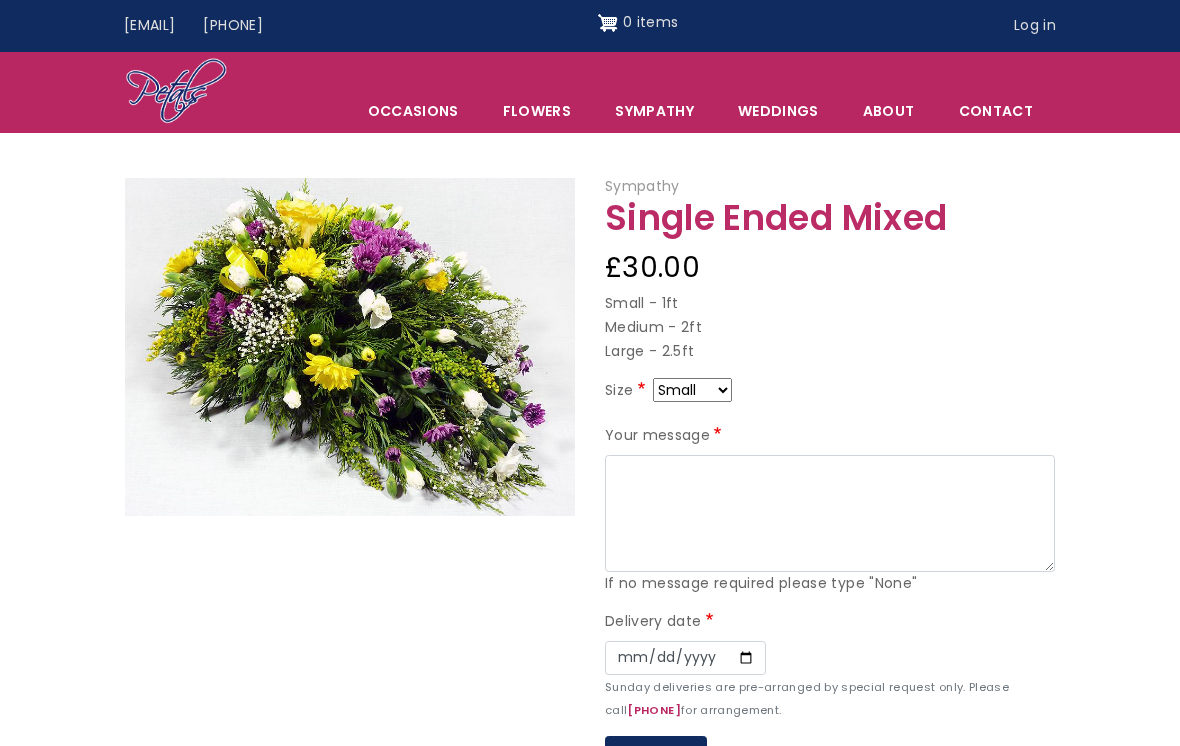 scroll, scrollTop: 0, scrollLeft: 0, axis: both 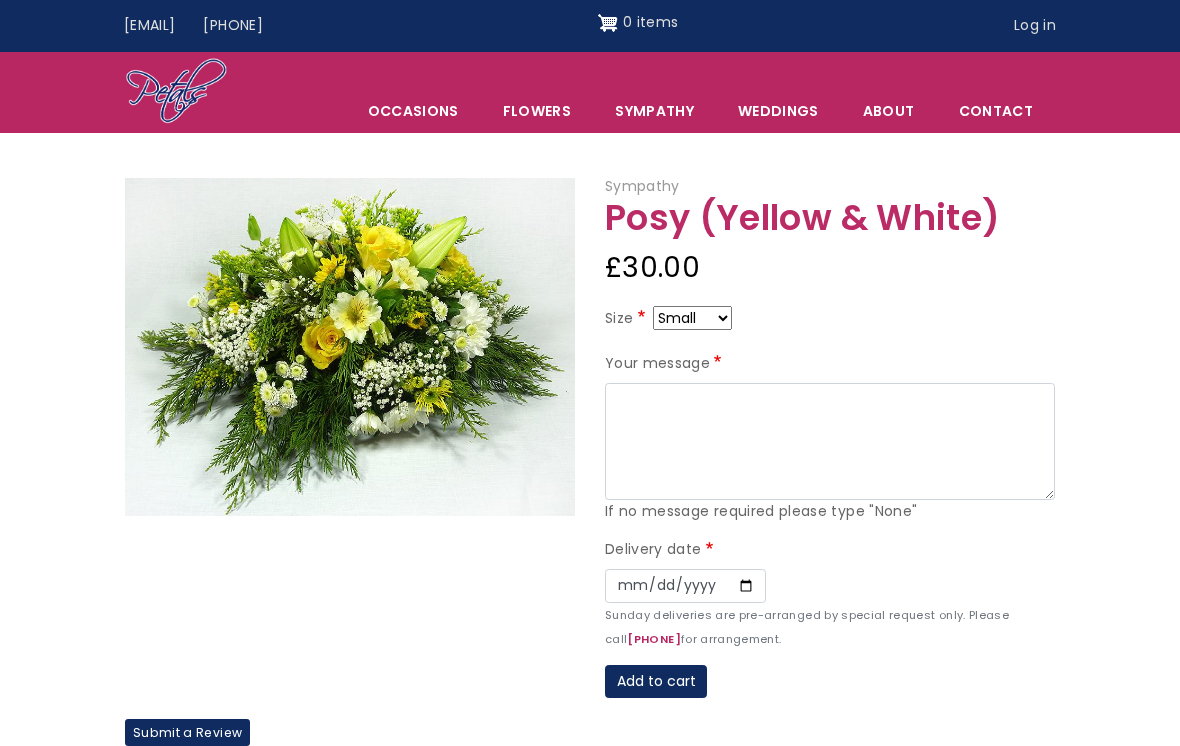 click on "Small Medium Large" at bounding box center (692, 318) 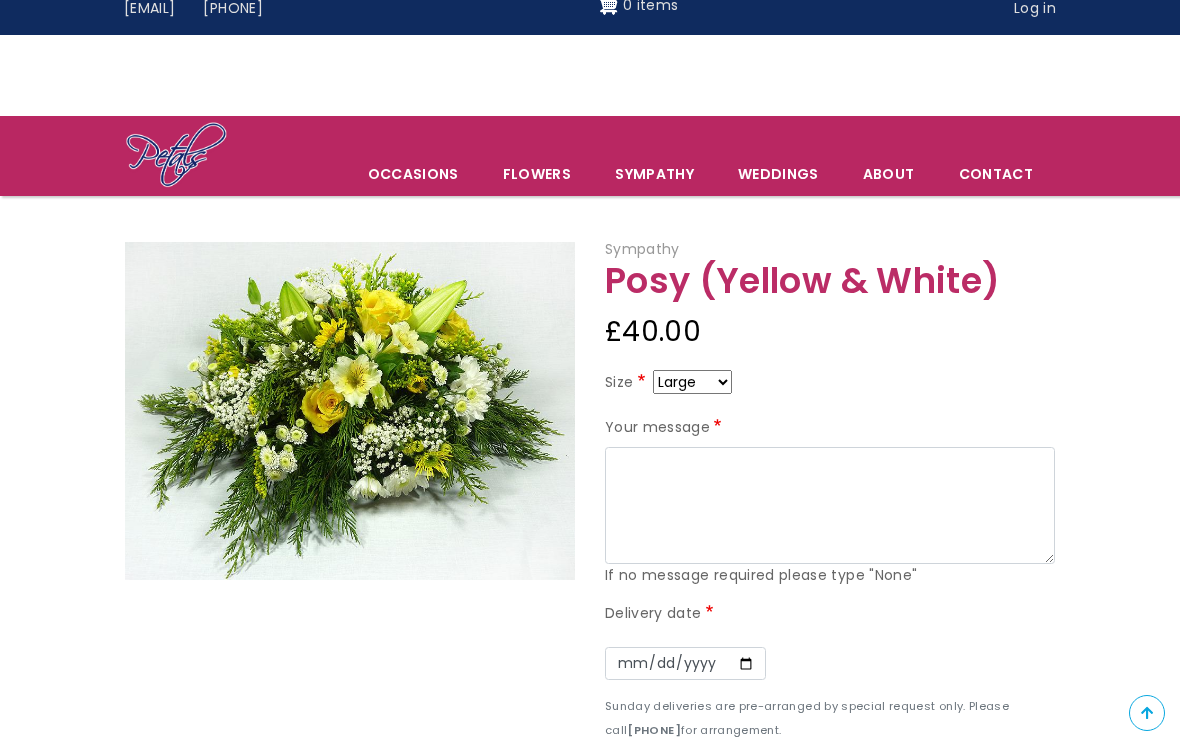 scroll, scrollTop: 0, scrollLeft: 0, axis: both 